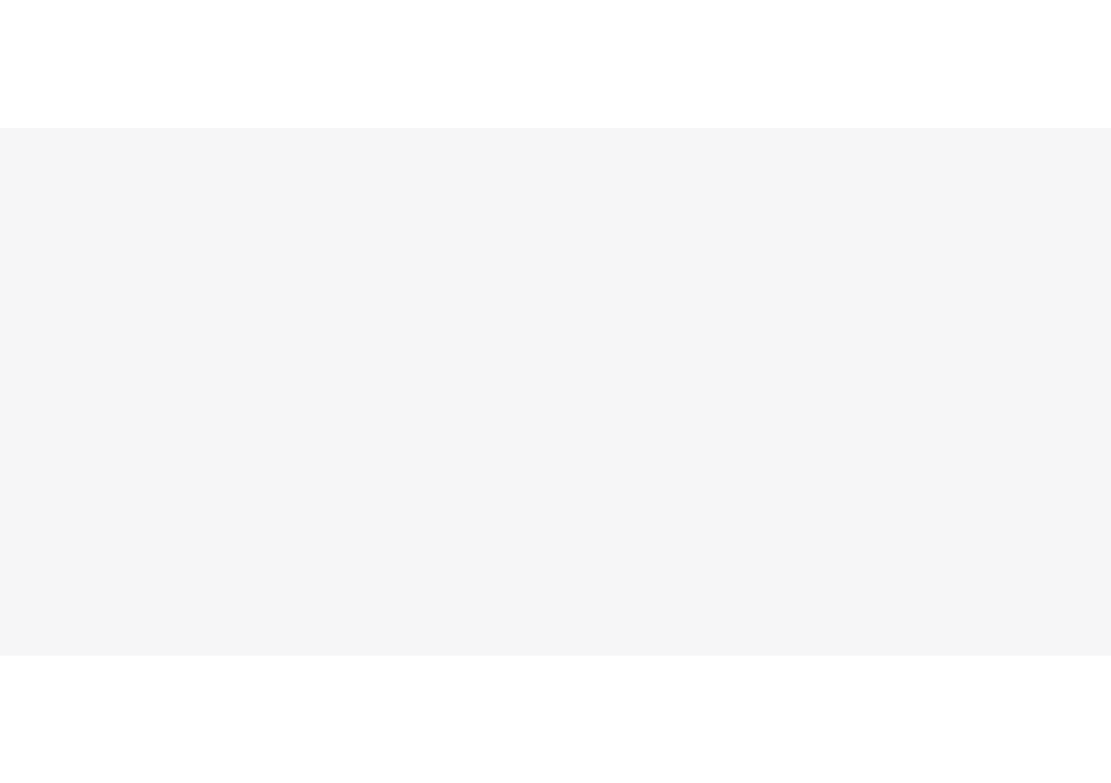 scroll, scrollTop: 0, scrollLeft: 0, axis: both 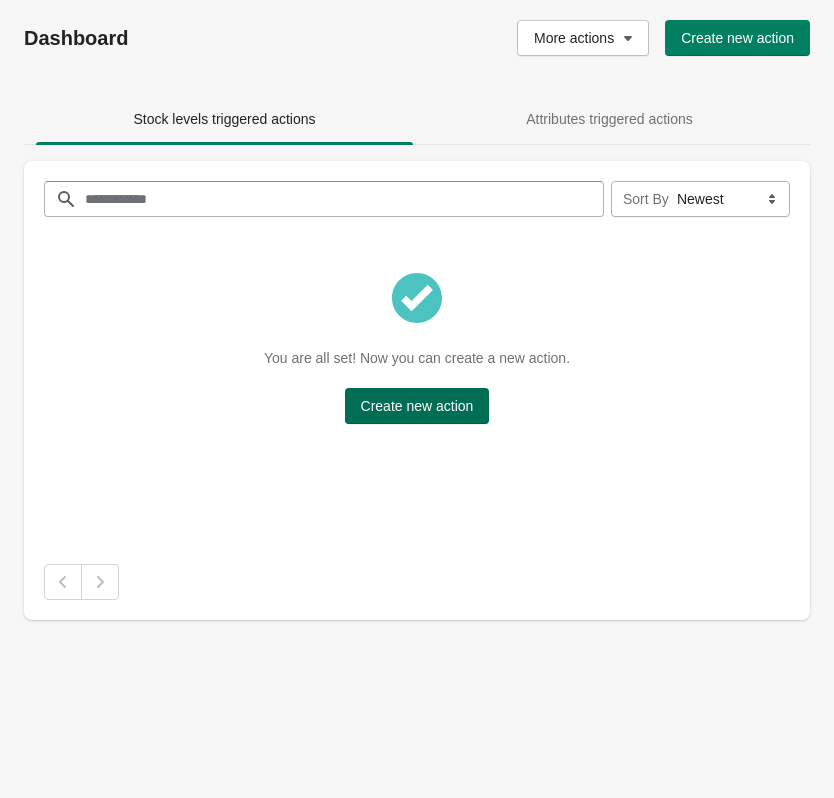 click on "Create new action" at bounding box center [417, 406] 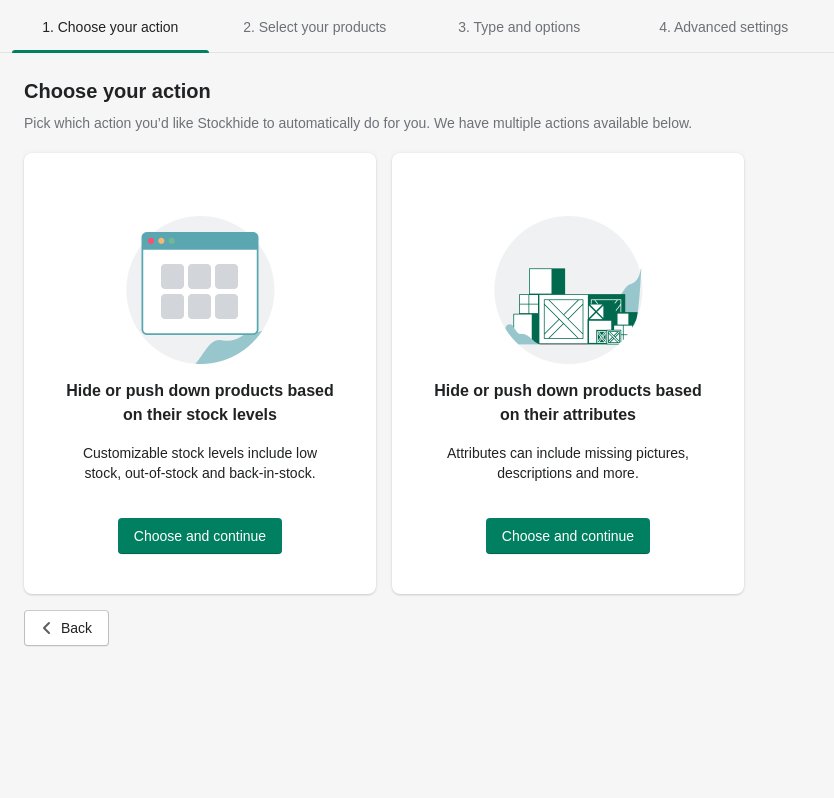 click on "Back" at bounding box center (417, 628) 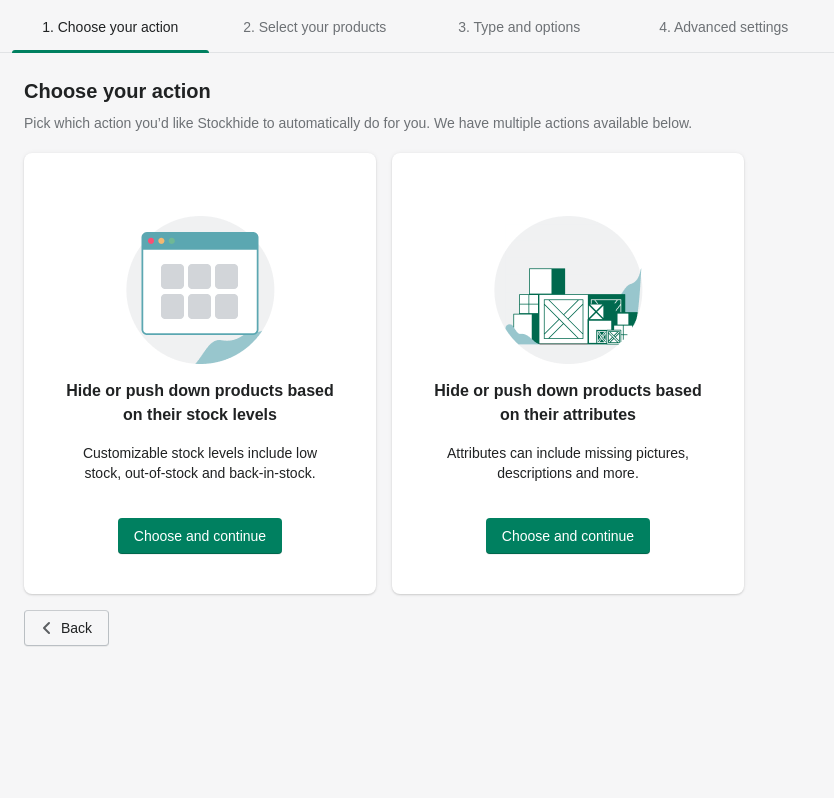 click 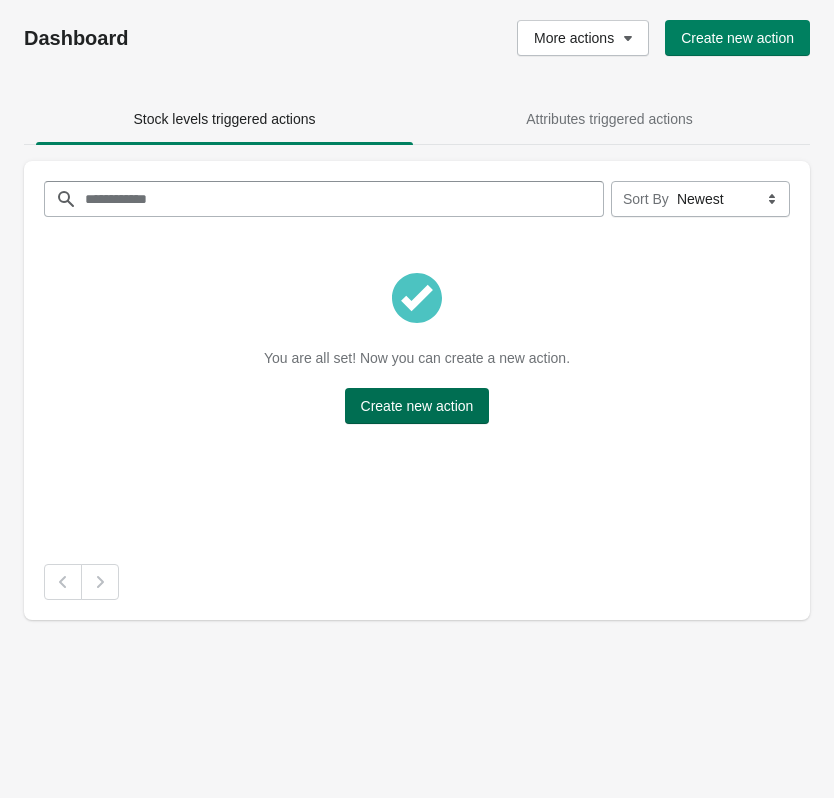 click on "Create new action" at bounding box center [417, 406] 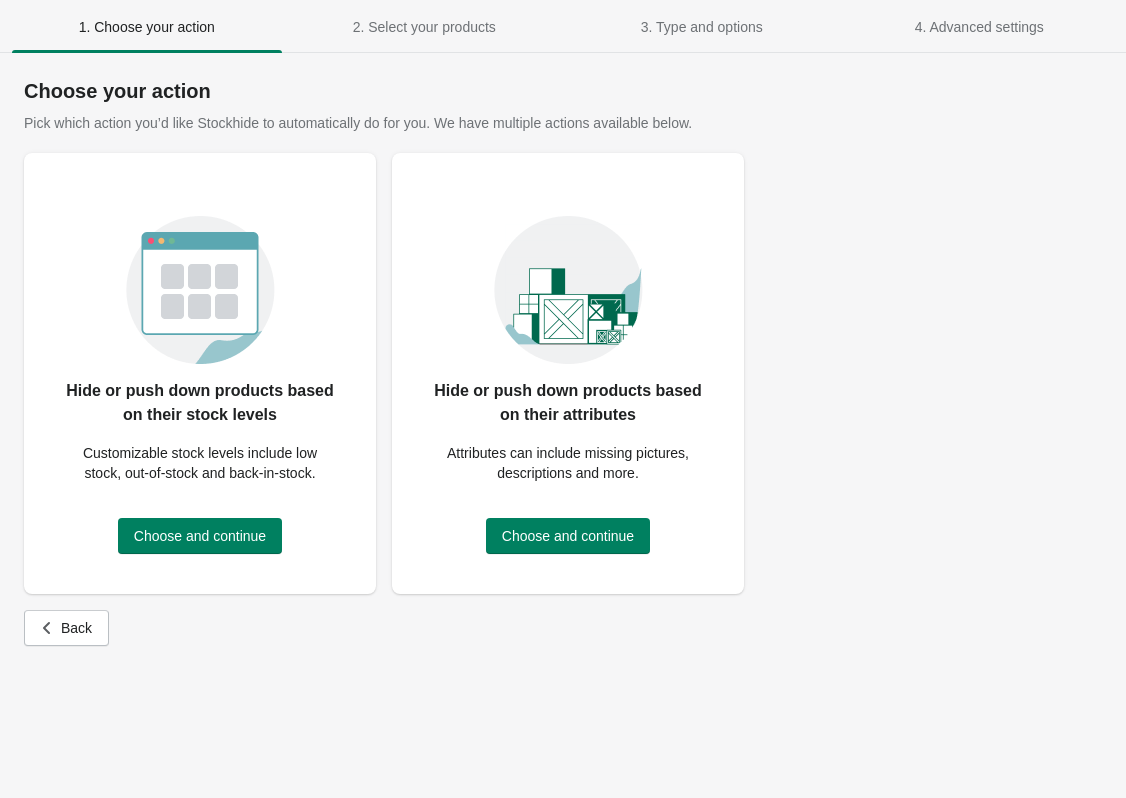 click on "Hide or push down products based on their stock levels Customizable stock levels include low stock, out-of-stock and back-in-stock. Choose and continue" at bounding box center (200, 365) 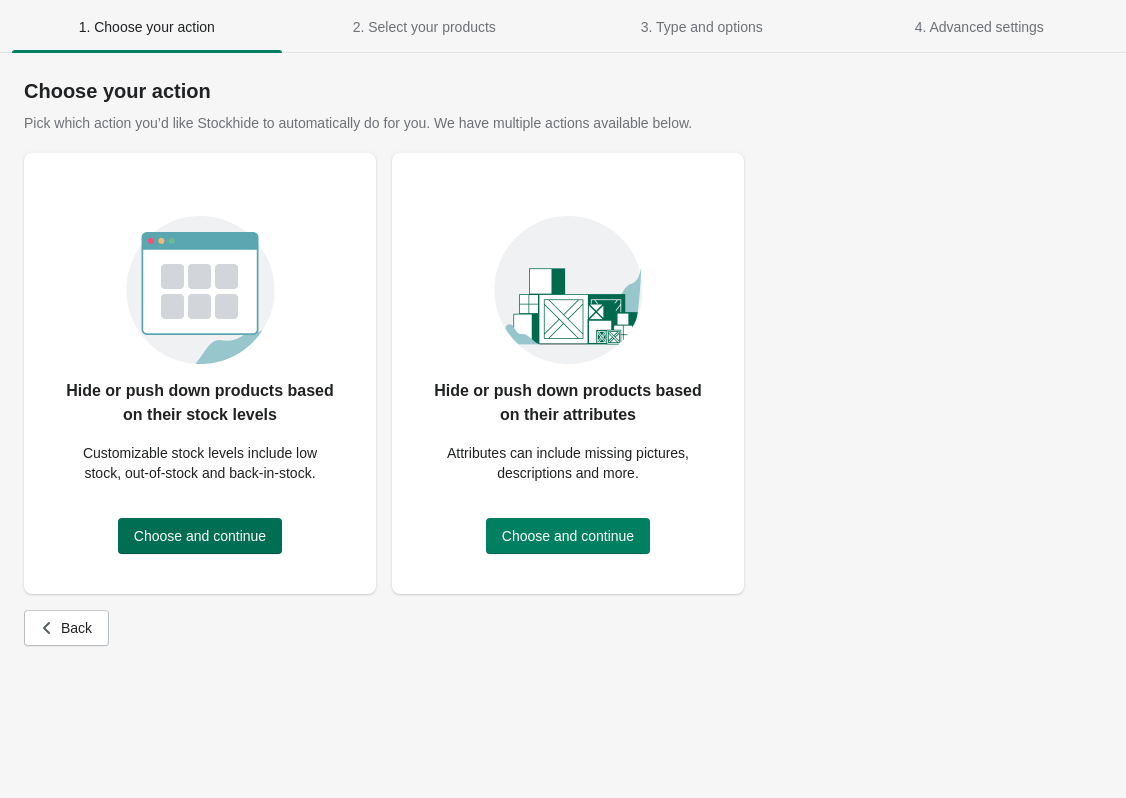 click on "Choose and continue" at bounding box center (200, 536) 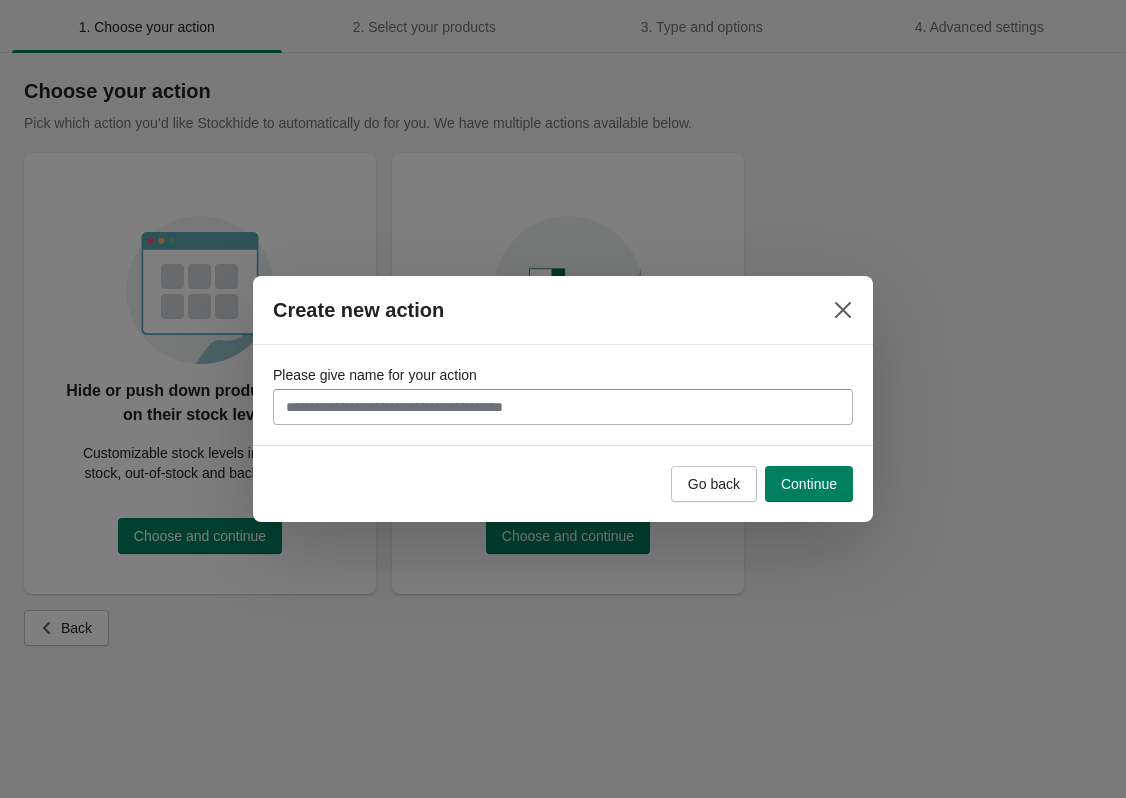 click on "Please give name for your action" at bounding box center [563, 407] 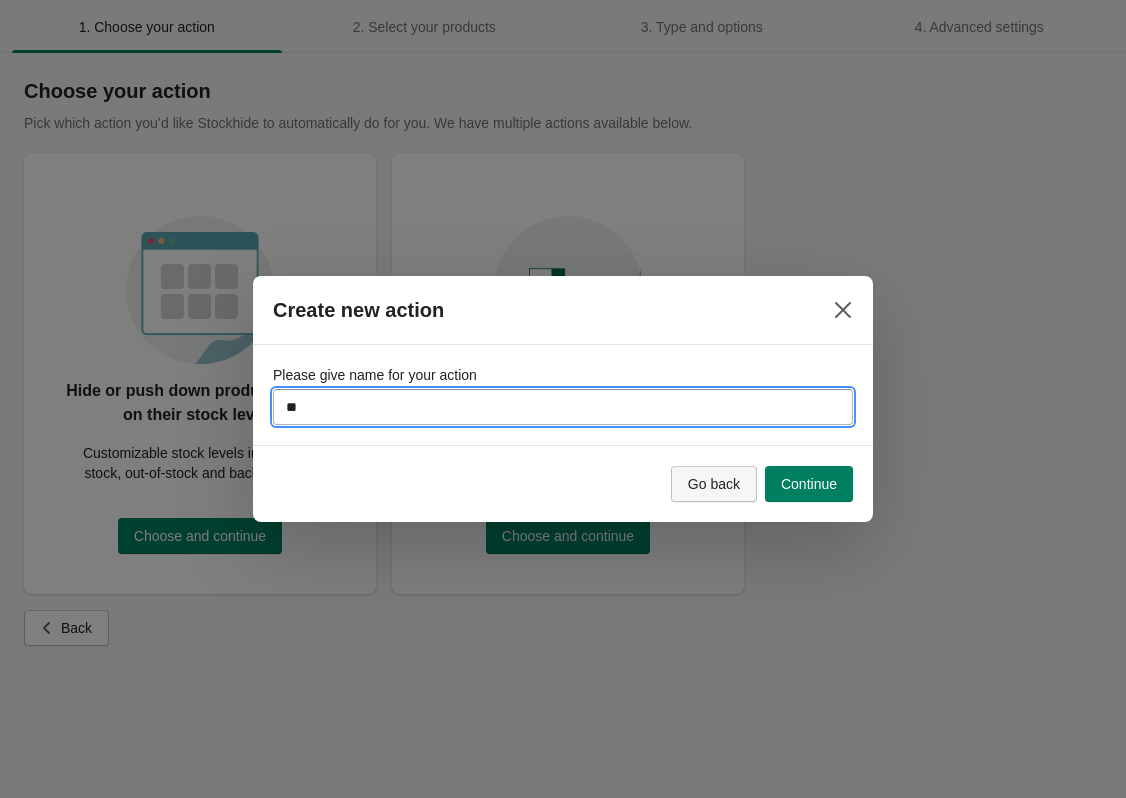 type on "*" 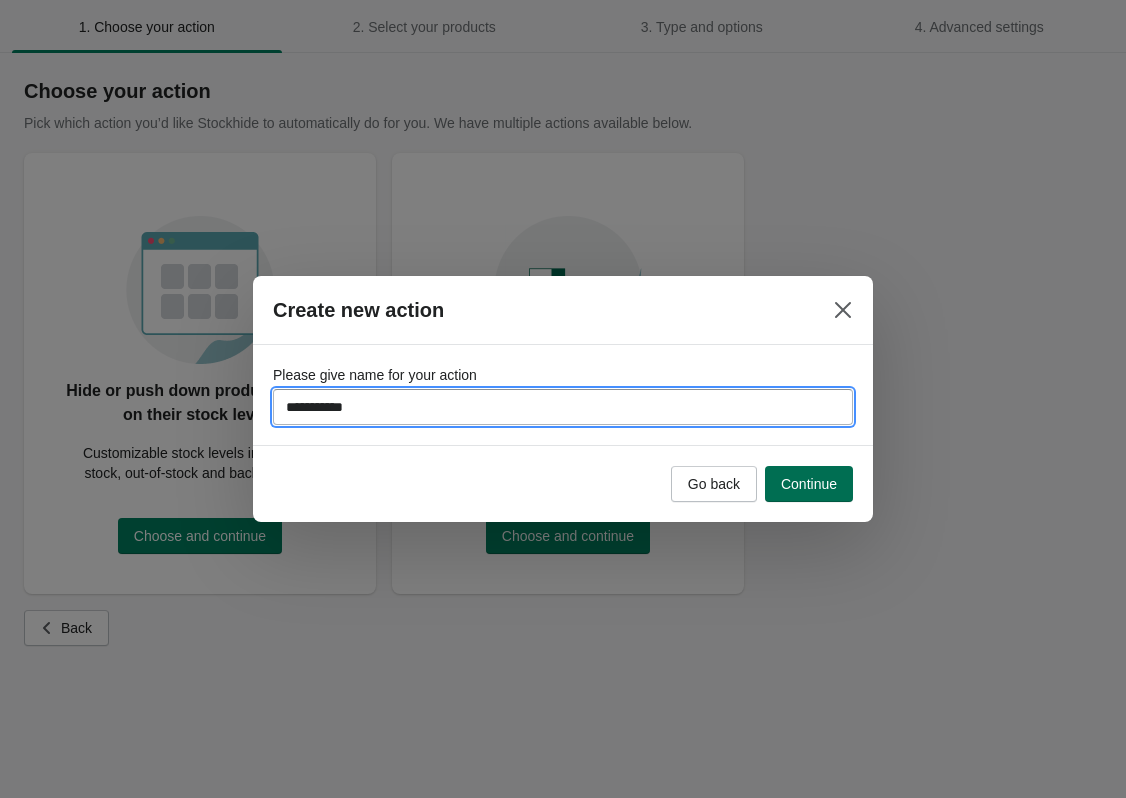 type on "**********" 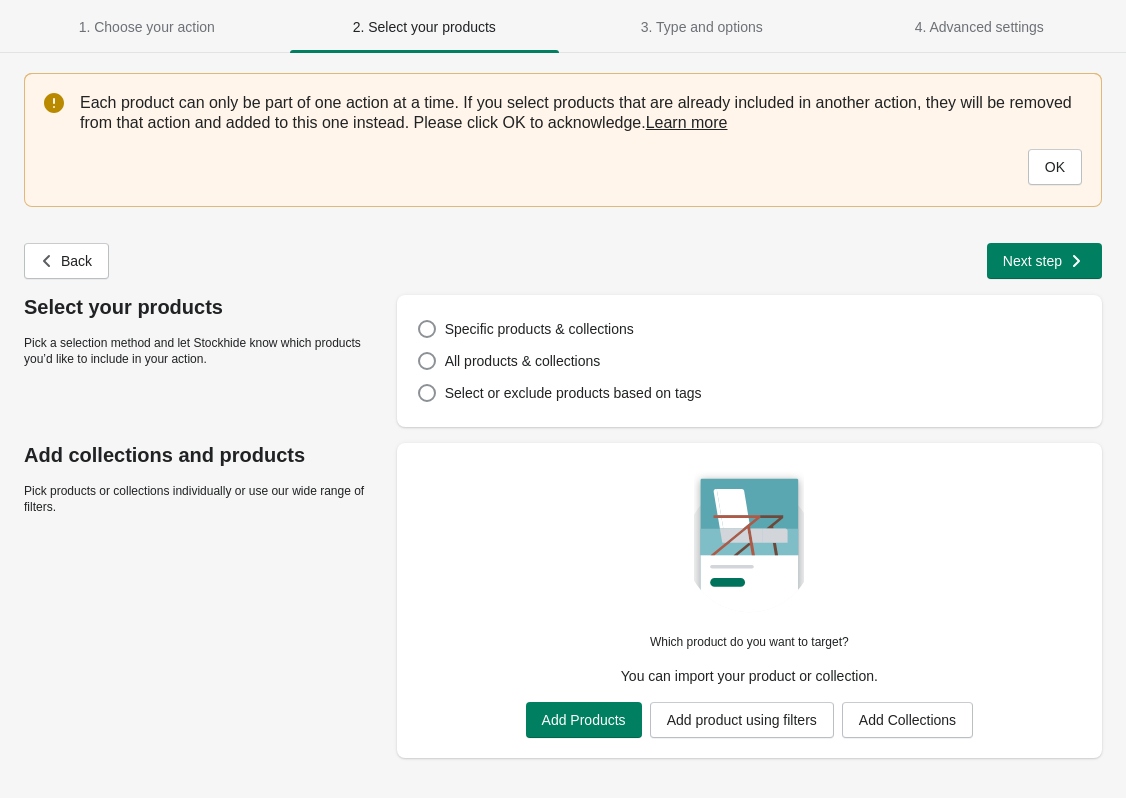 click on "OK" at bounding box center (1055, 167) 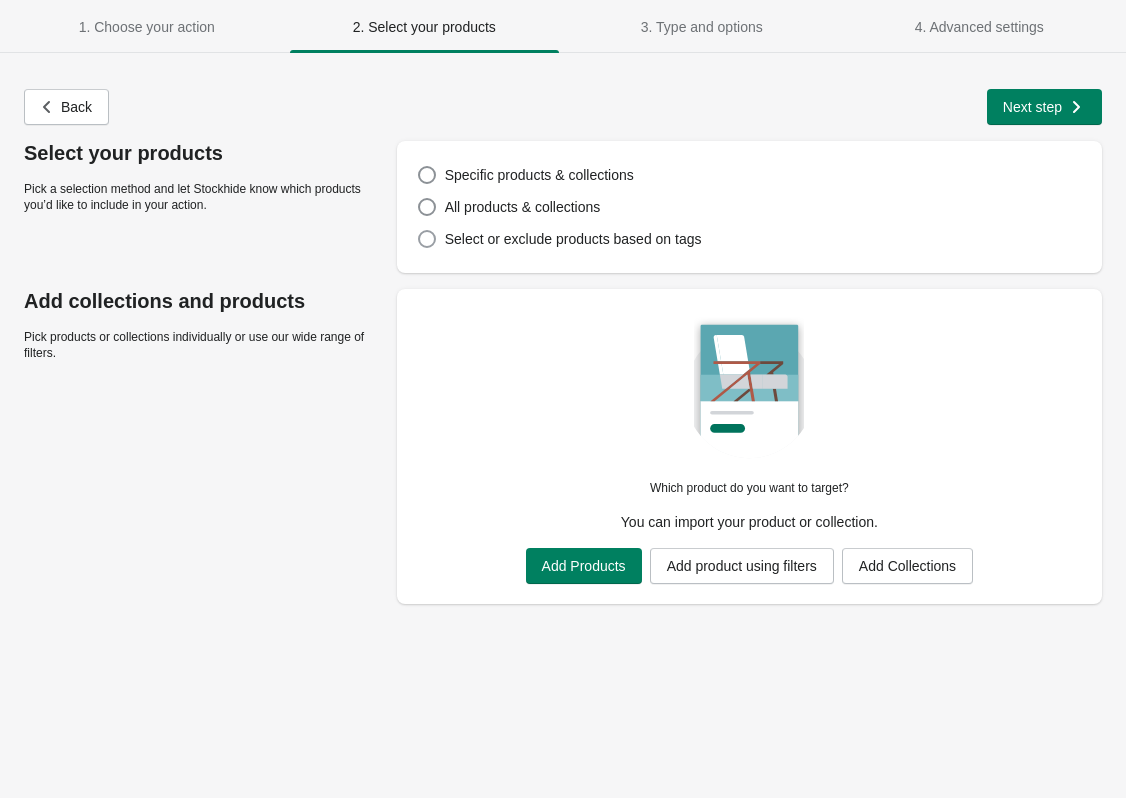 click on "All products & collections" at bounding box center [523, 207] 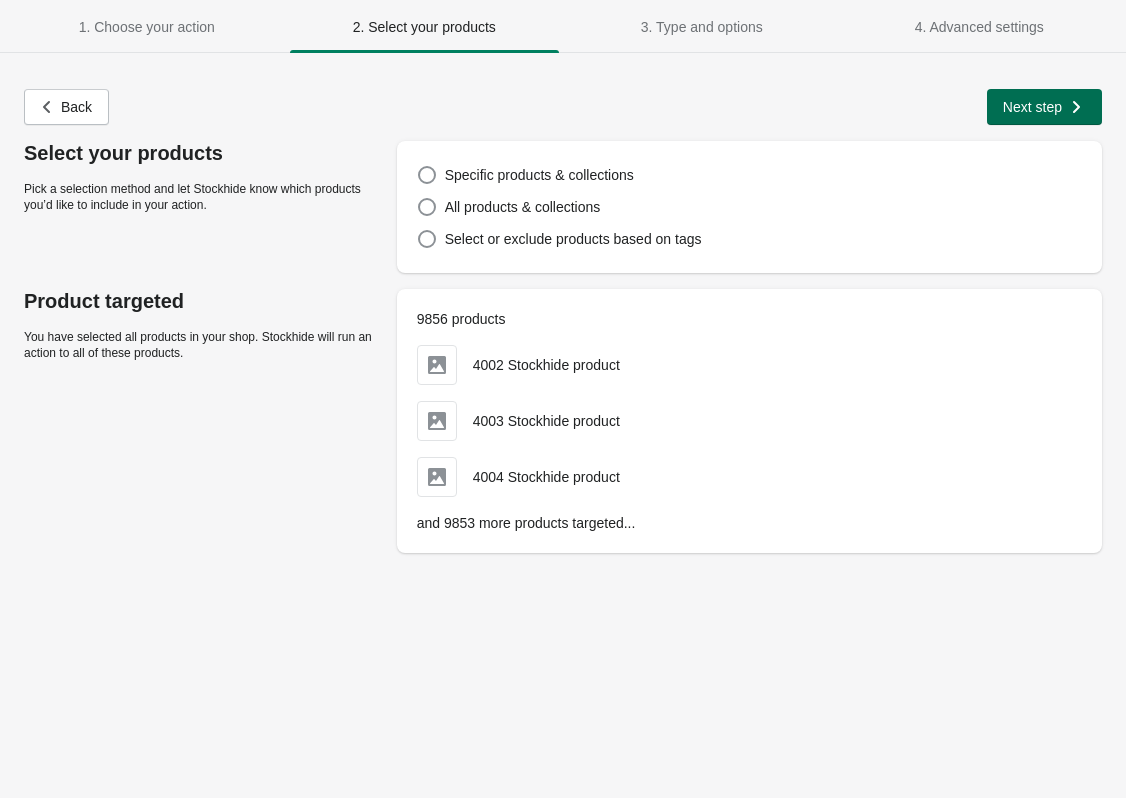 click on "Next step" at bounding box center (1044, 107) 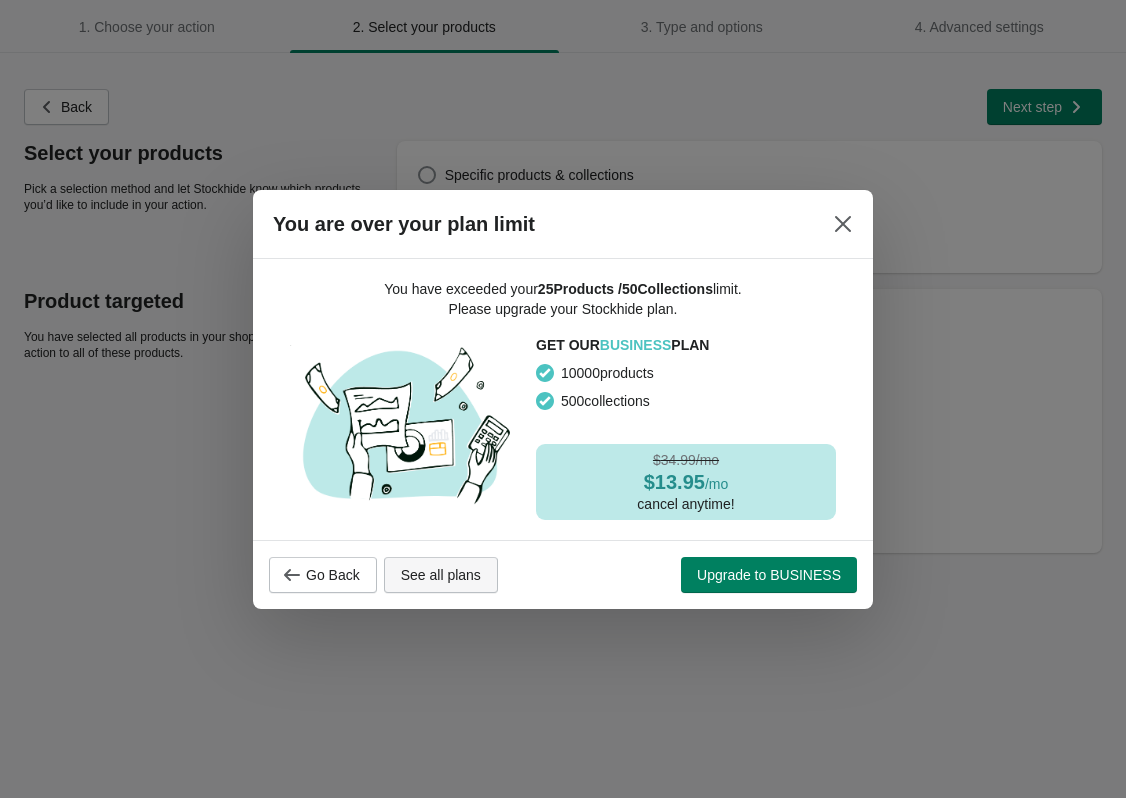 click on "See all plans" at bounding box center [441, 575] 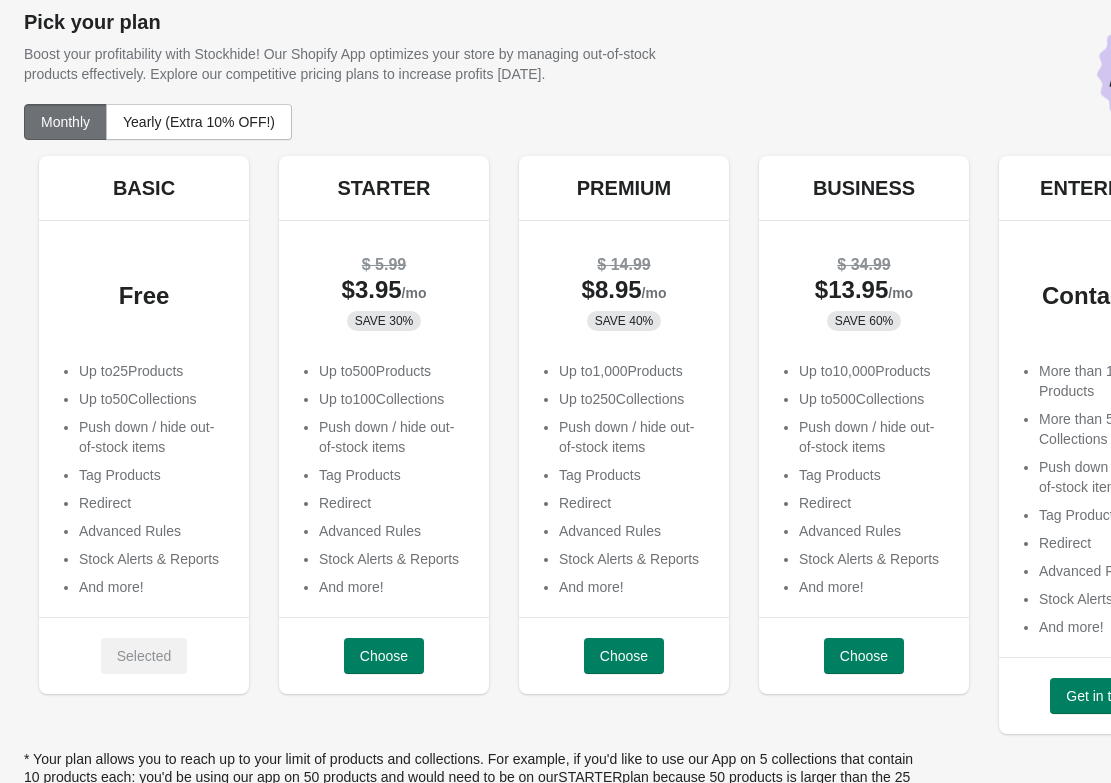 scroll, scrollTop: 63, scrollLeft: 0, axis: vertical 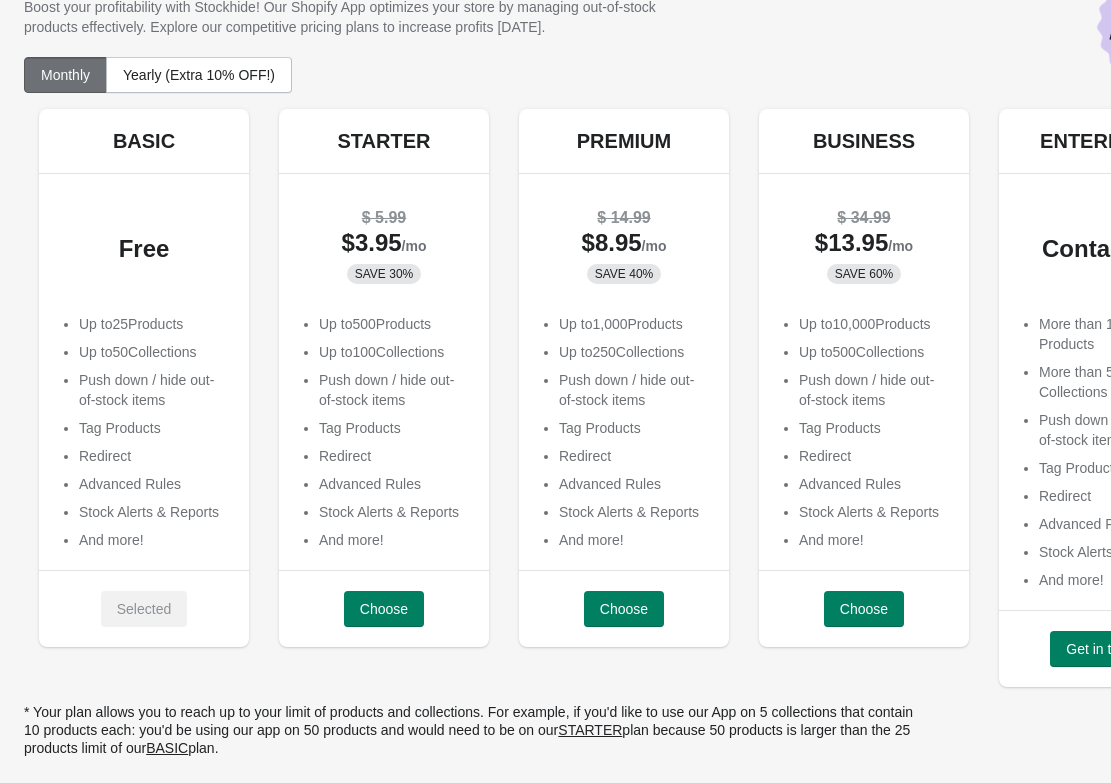 click on "Choose" at bounding box center [864, 609] 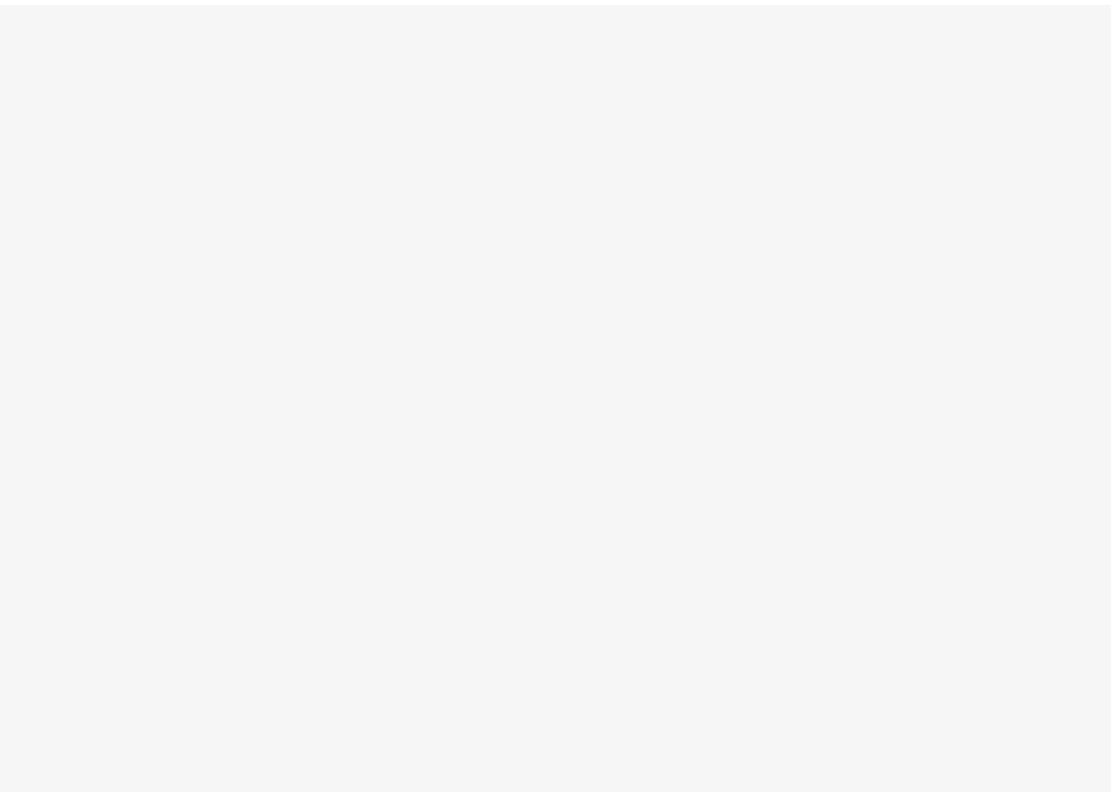scroll, scrollTop: 0, scrollLeft: 0, axis: both 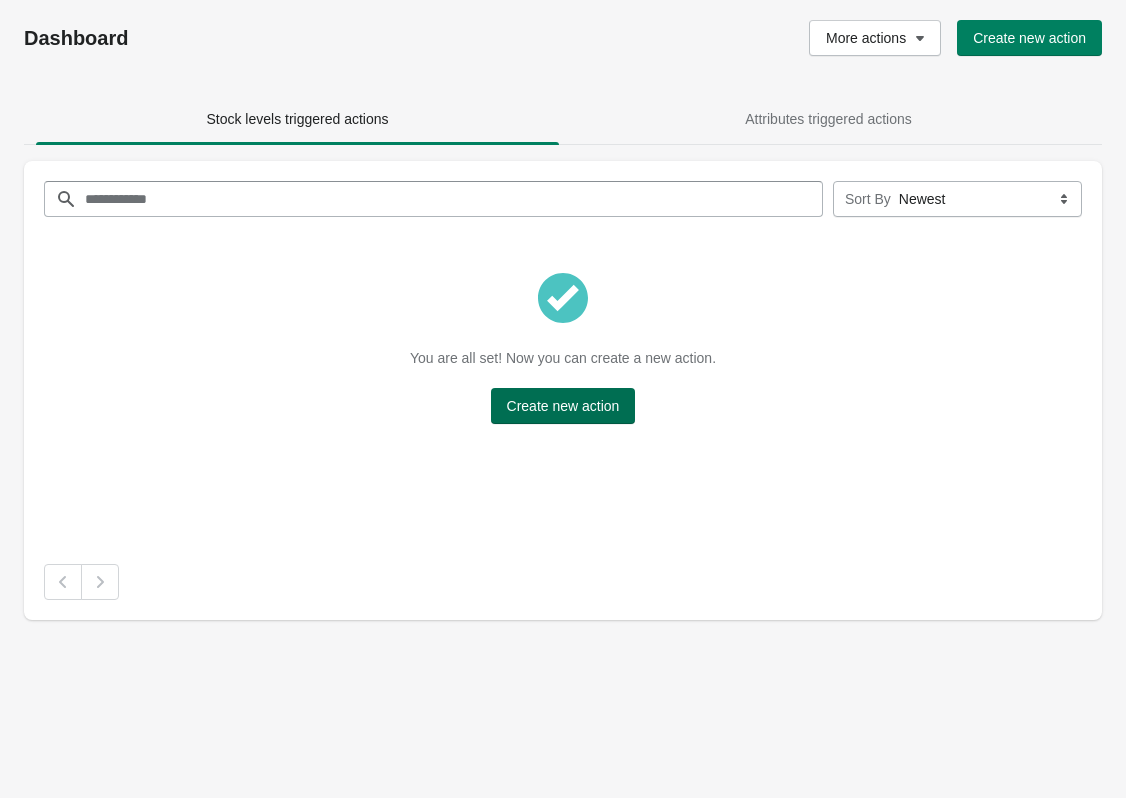 click on "Create new action" at bounding box center (563, 406) 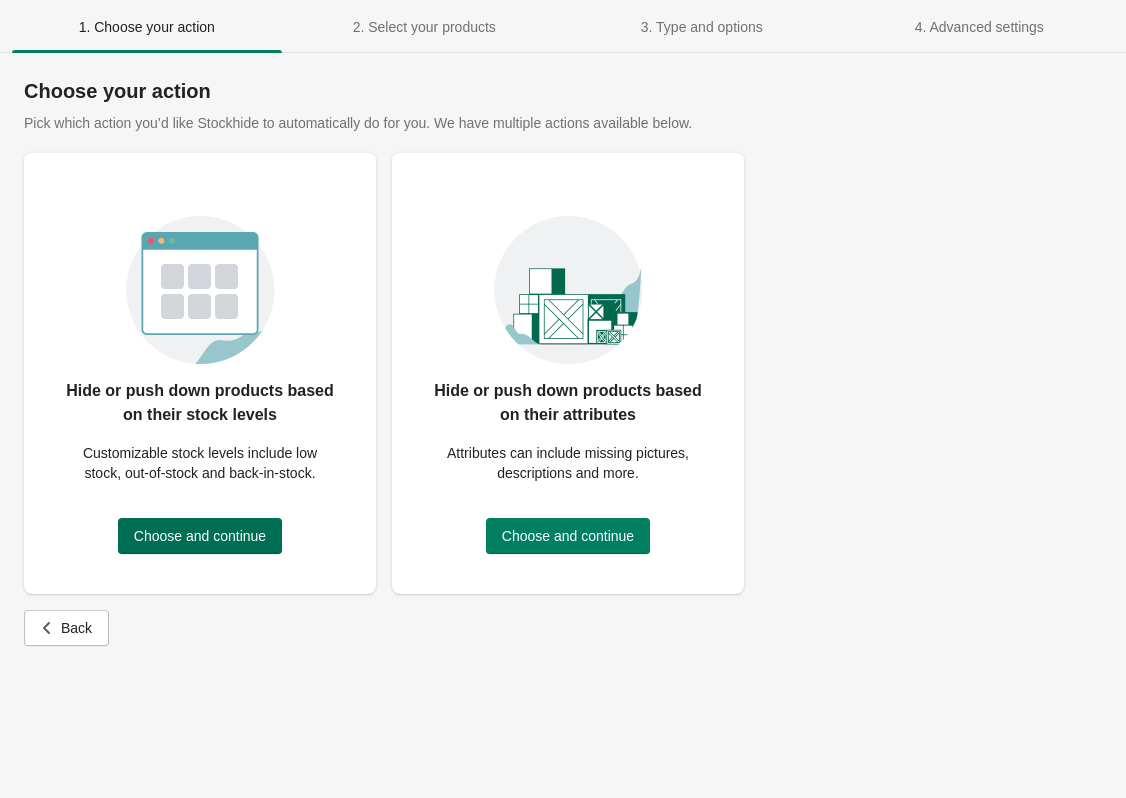 click on "Choose and continue" at bounding box center [200, 536] 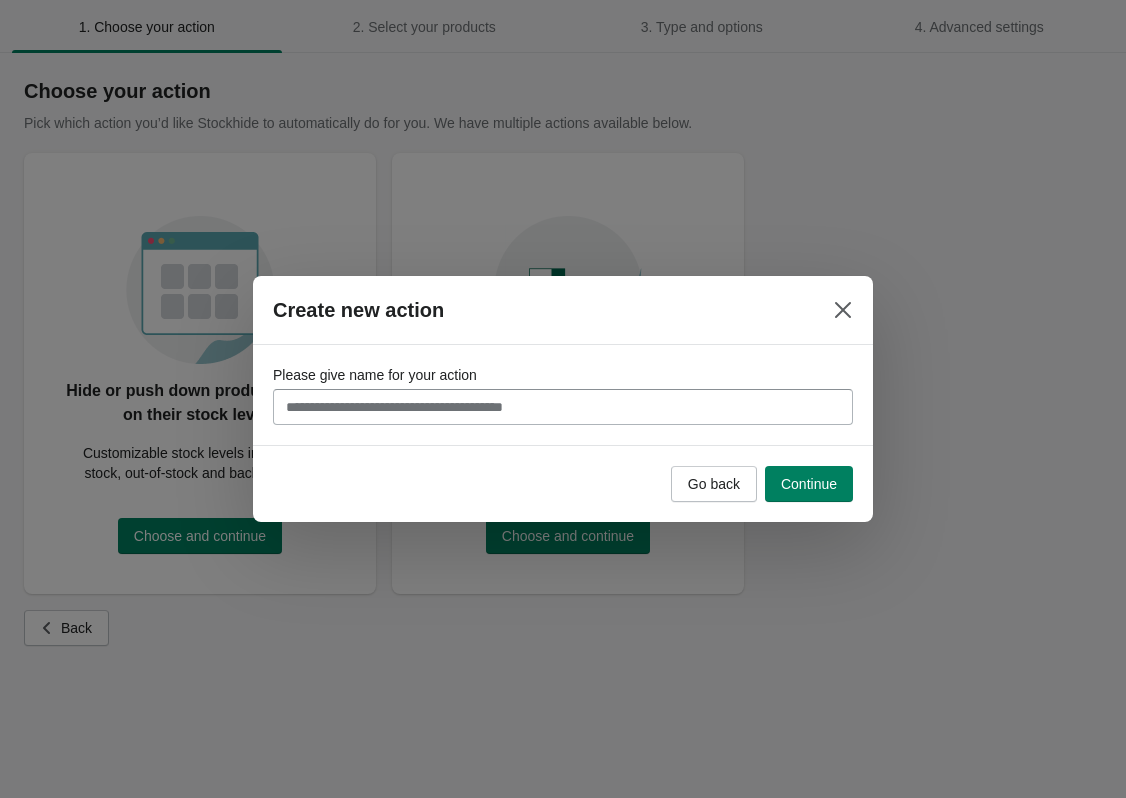 click on "Please give name for your action" at bounding box center [563, 407] 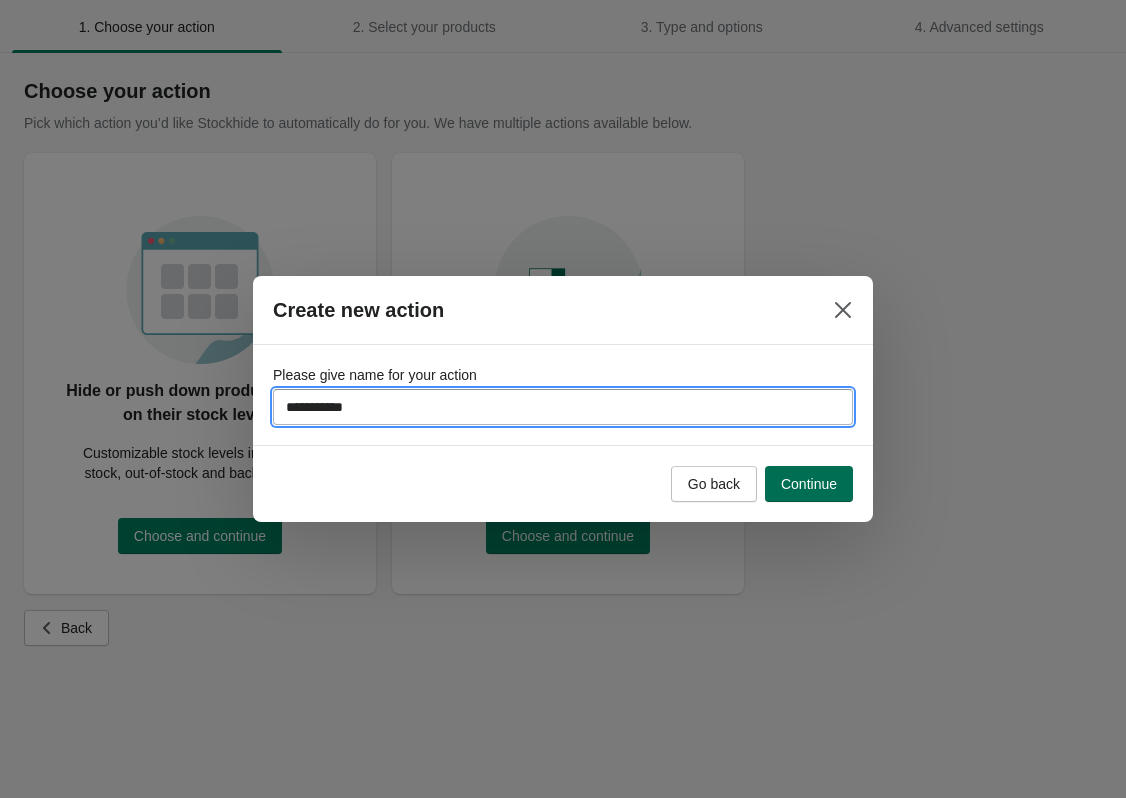 type on "**********" 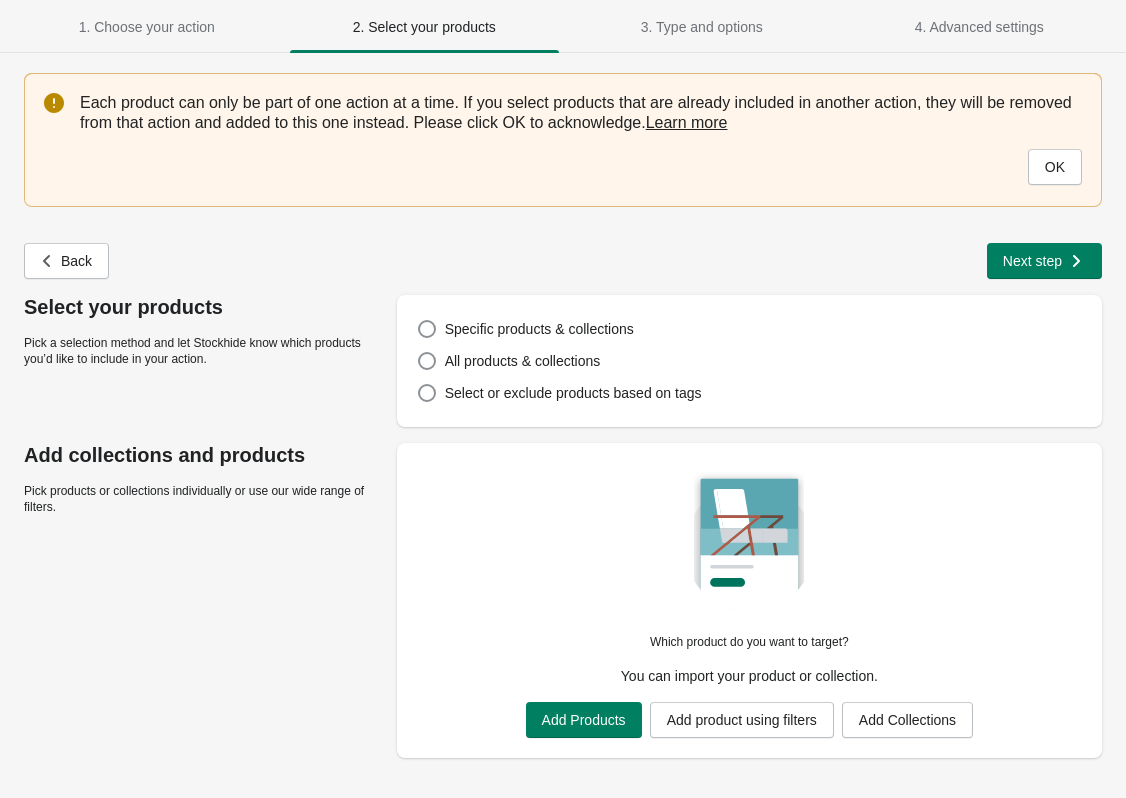 click on "OK" at bounding box center (1055, 167) 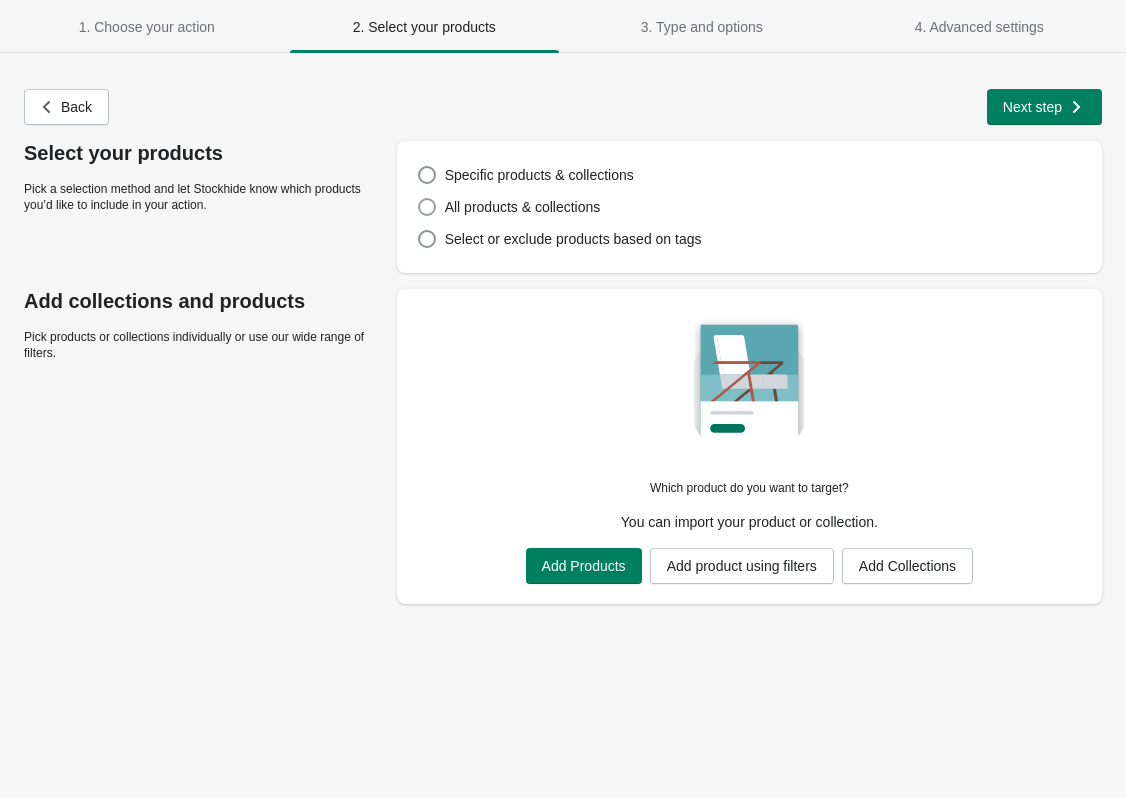 click on "All products & collections" at bounding box center [523, 207] 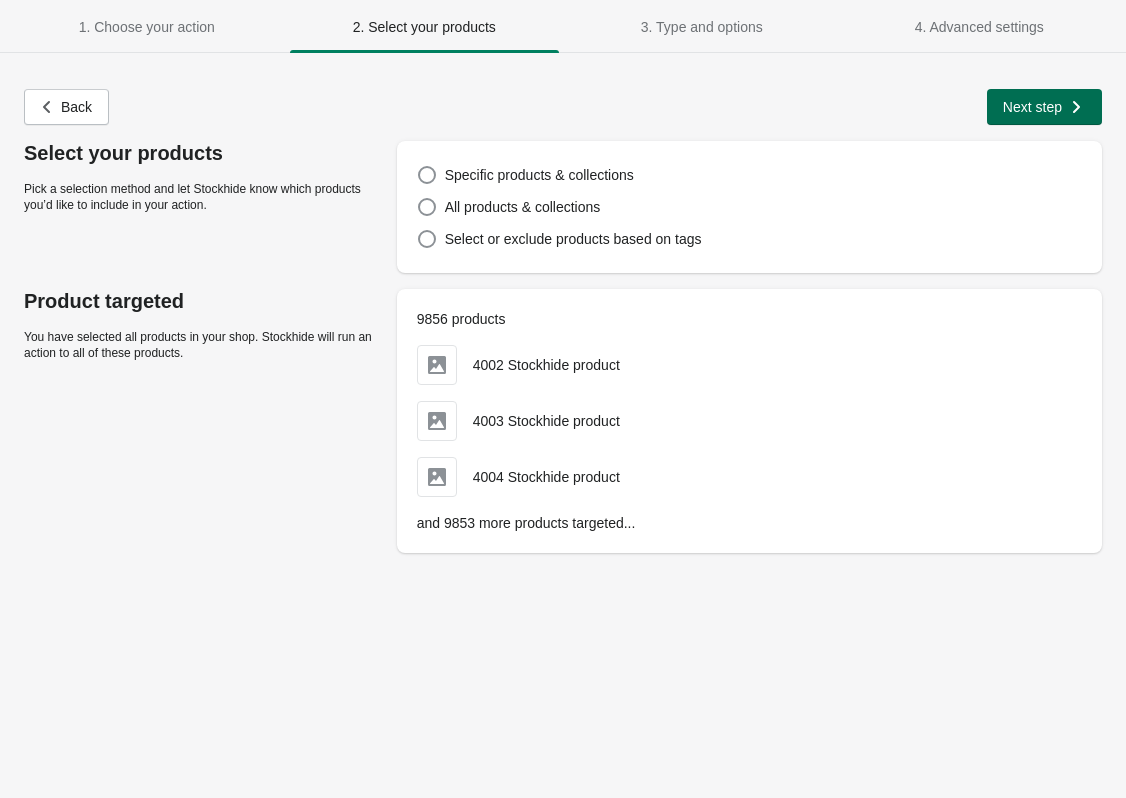 click on "Next step" at bounding box center (1032, 107) 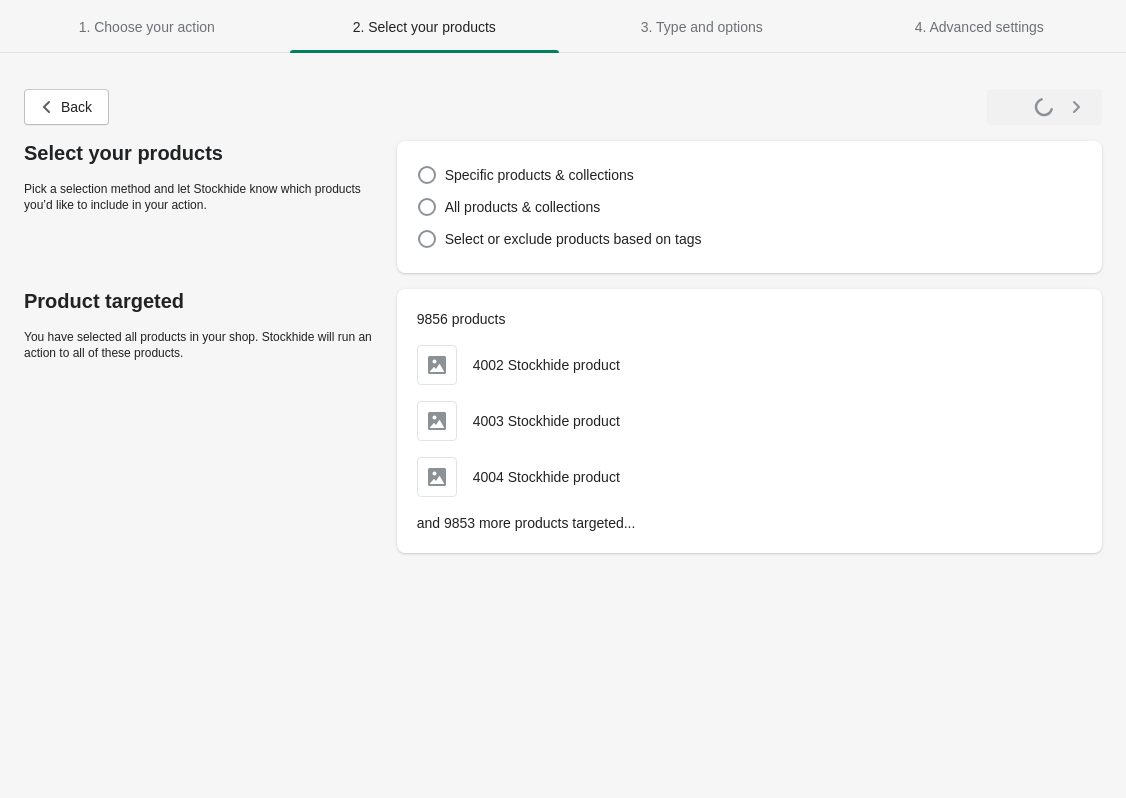 select on "**********" 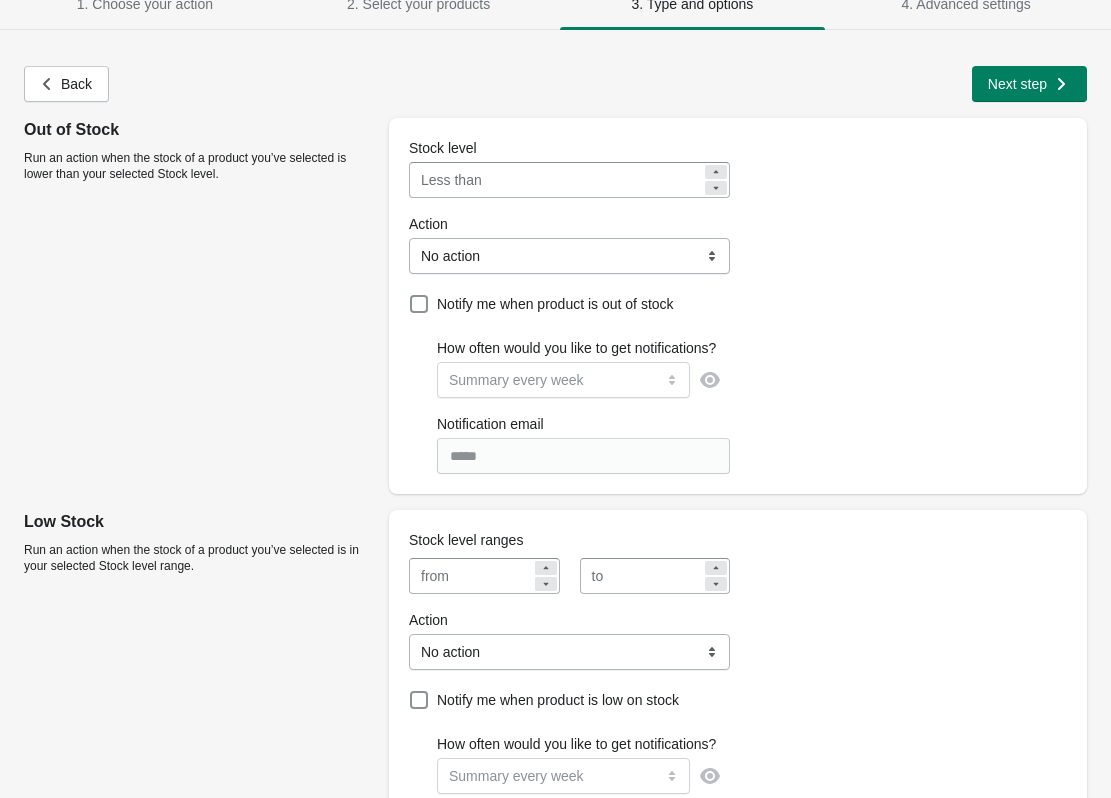 scroll, scrollTop: 0, scrollLeft: 0, axis: both 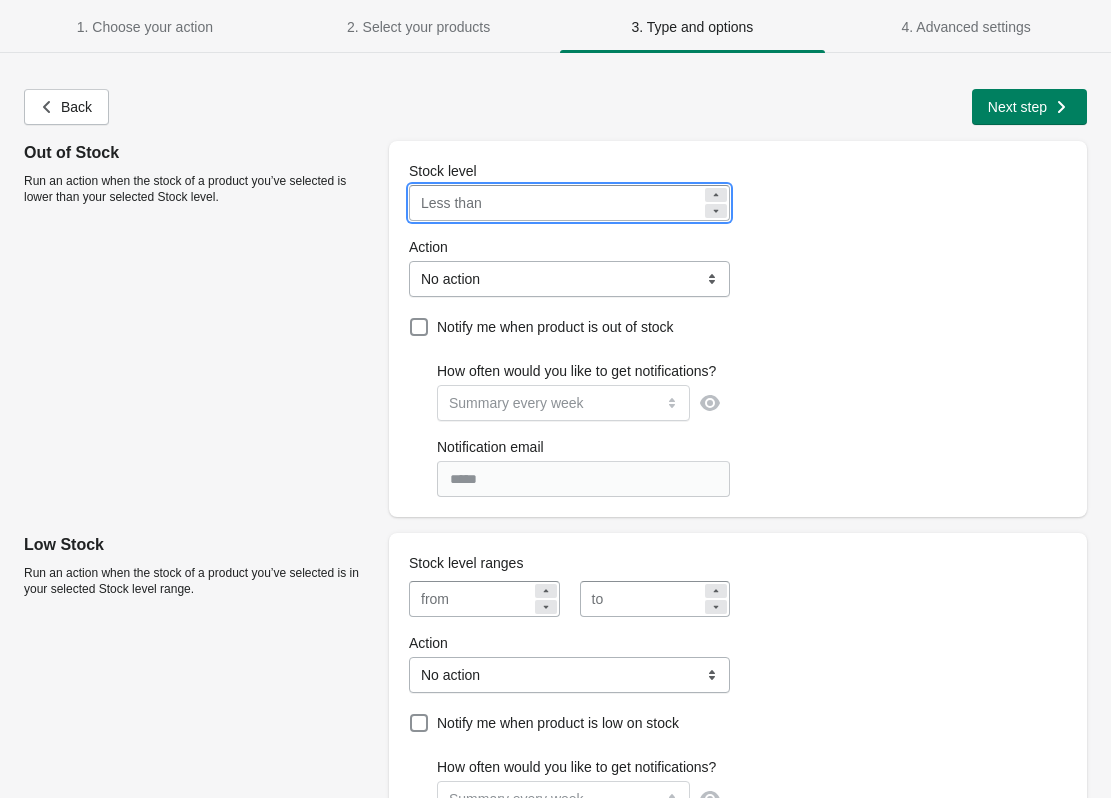 drag, startPoint x: 558, startPoint y: 213, endPoint x: 380, endPoint y: 209, distance: 178.04494 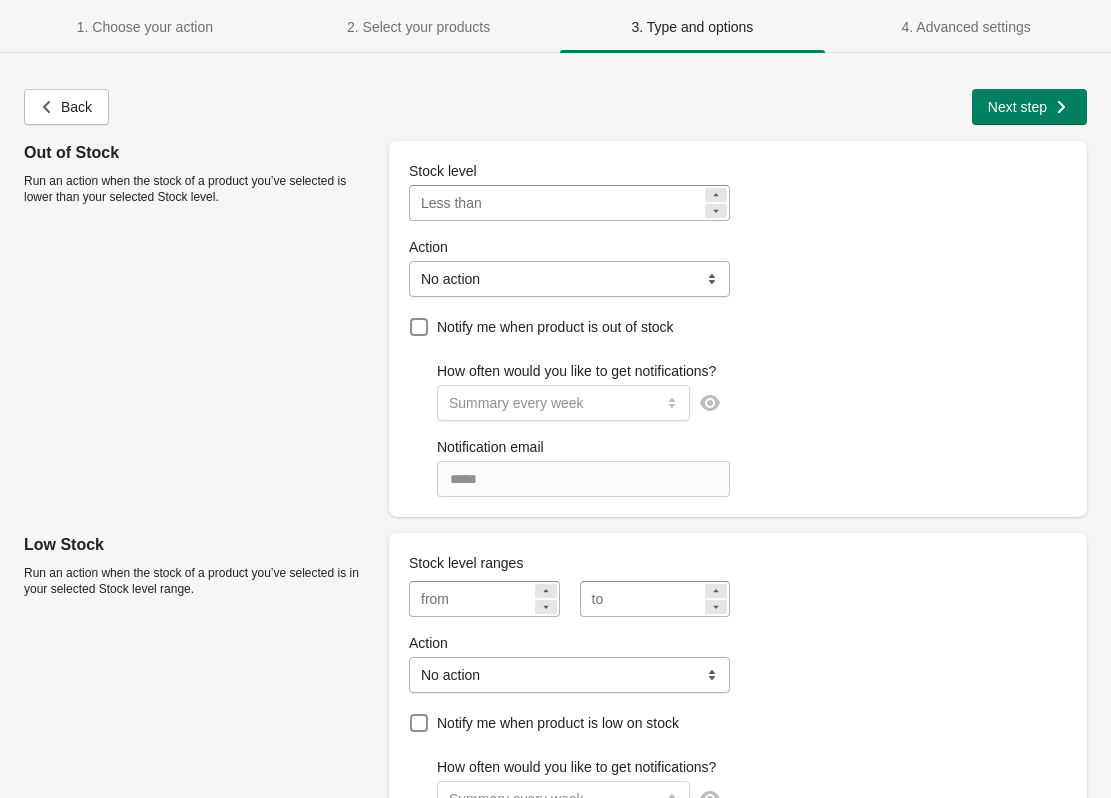 click on "**********" at bounding box center [738, 329] 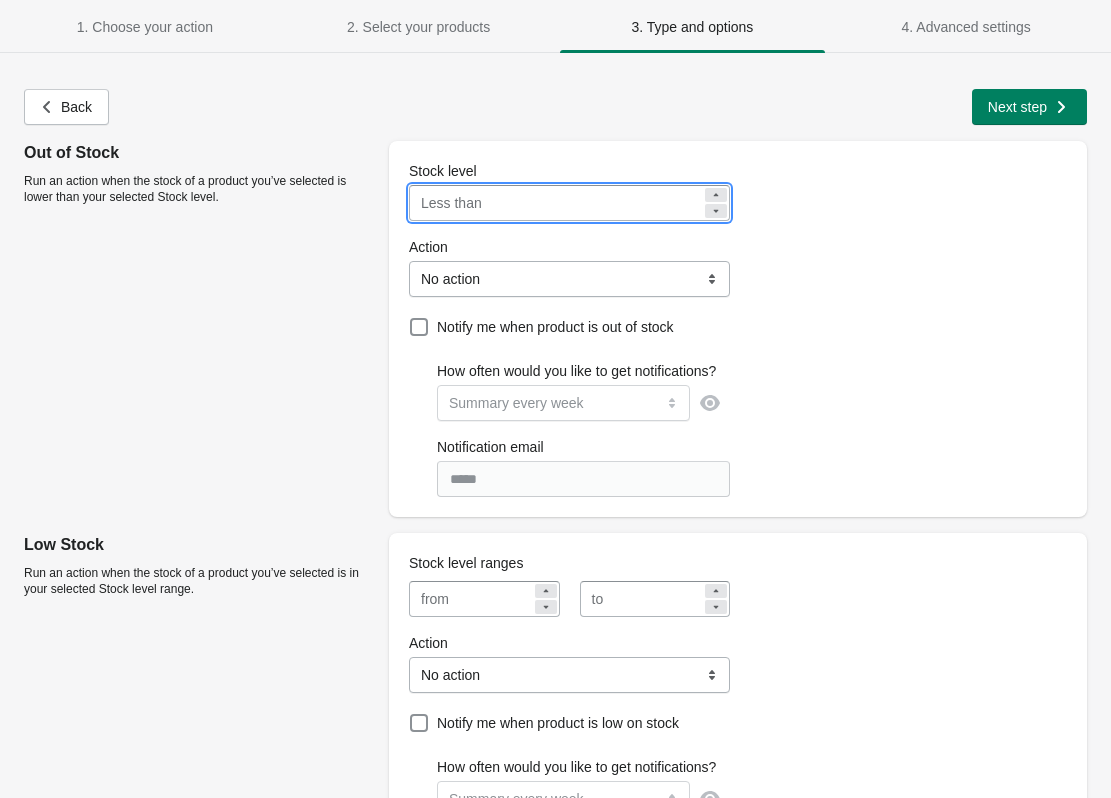 type on "***" 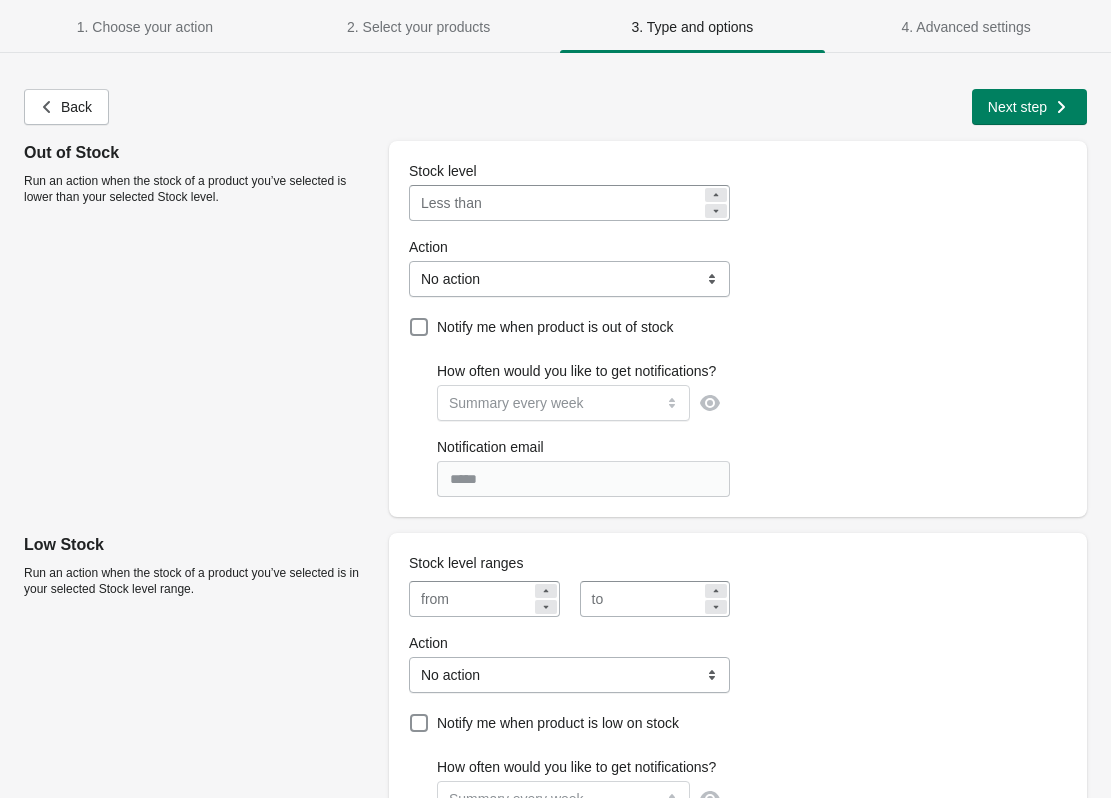 click on "***" at bounding box center [596, 203] 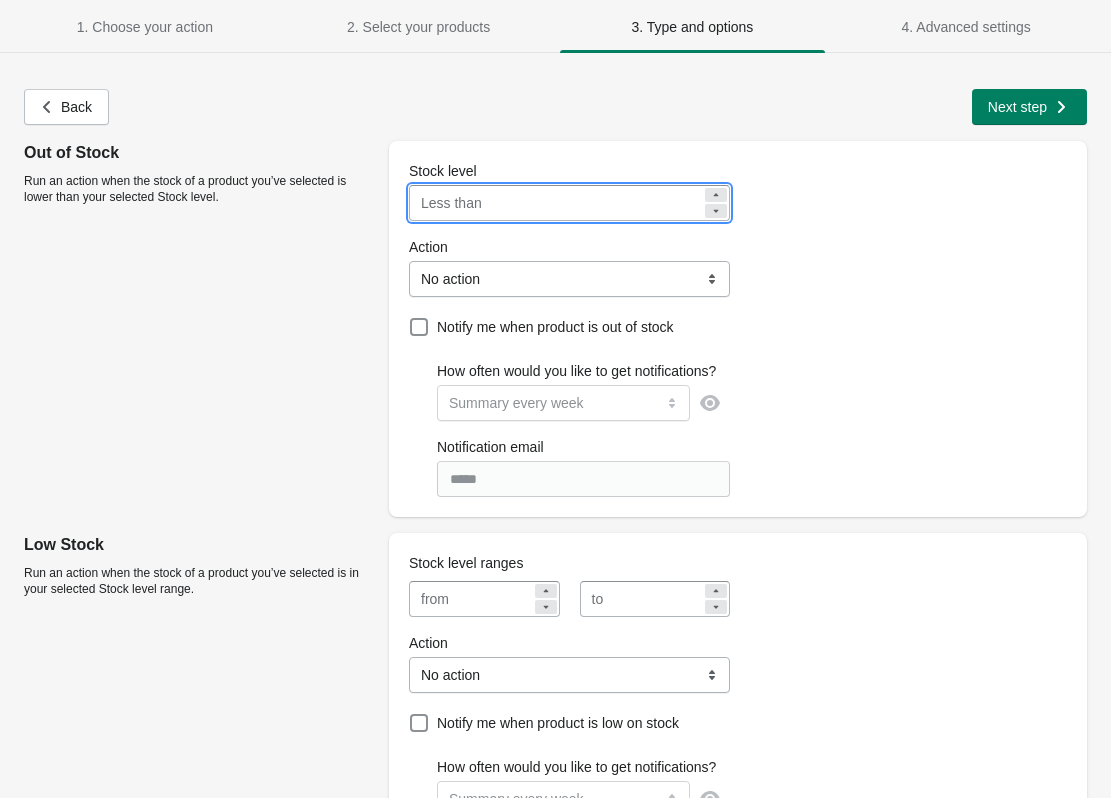click on "**********" at bounding box center [738, 329] 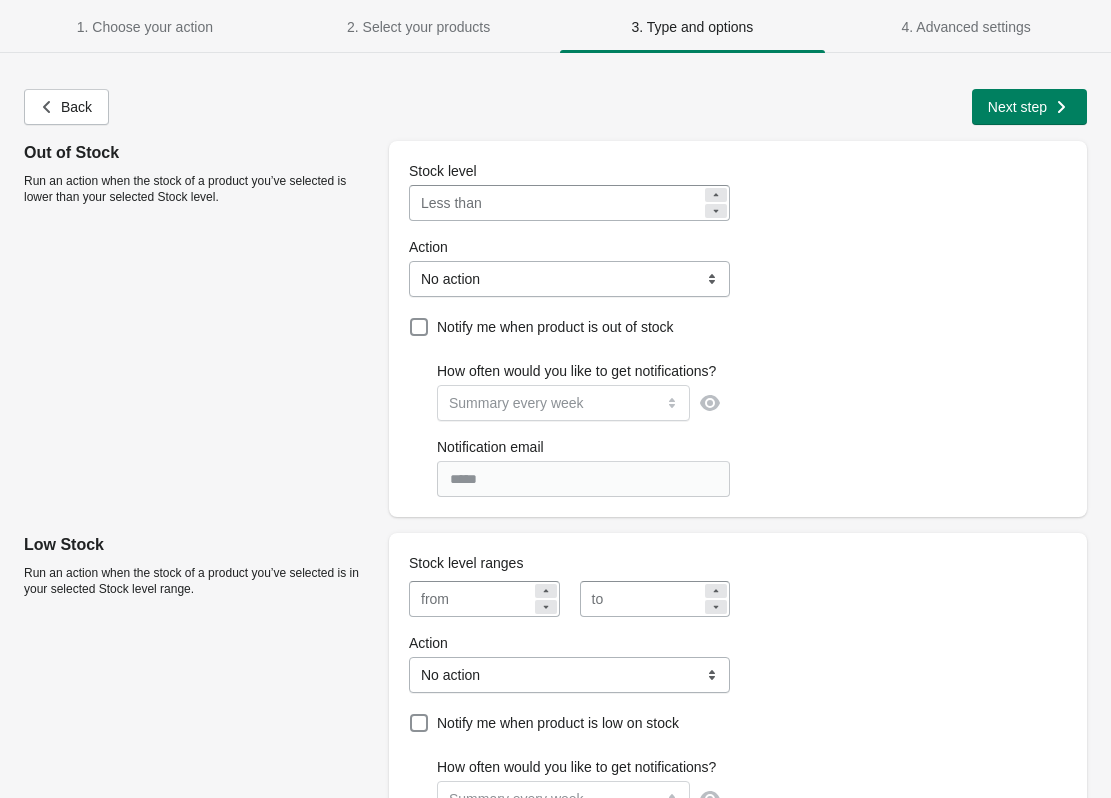 click on "**********" at bounding box center [569, 279] 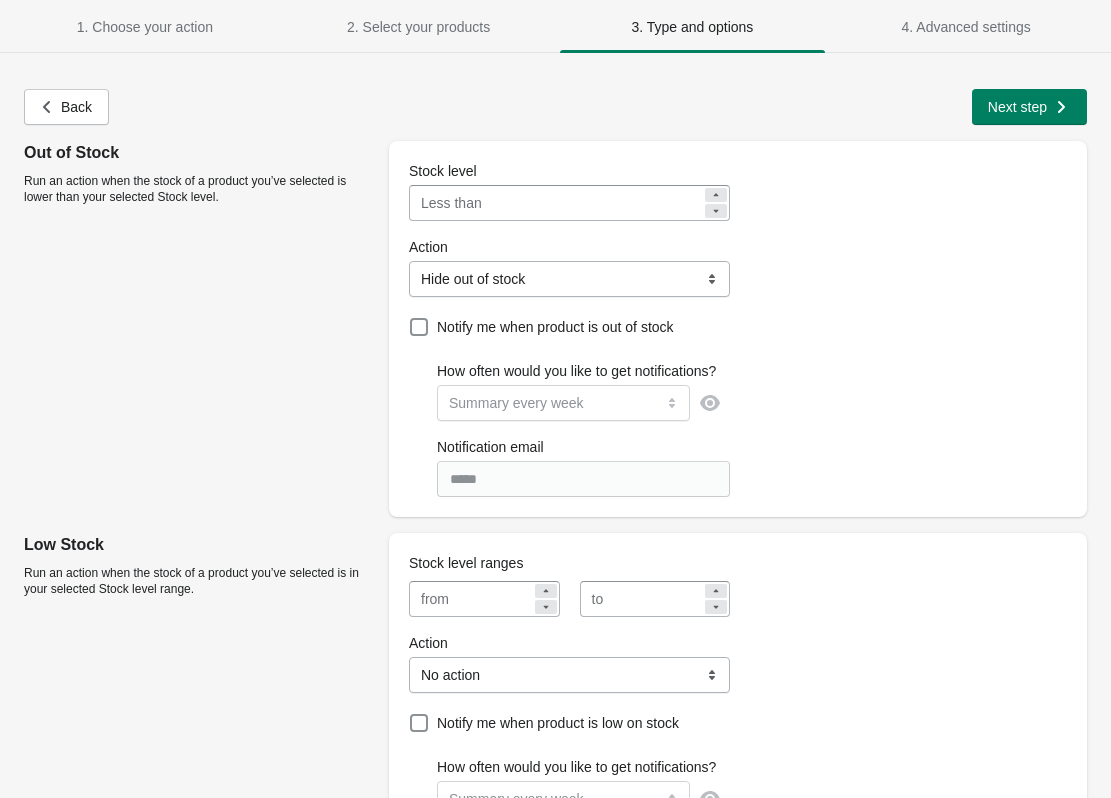 click on "**********" at bounding box center [738, 329] 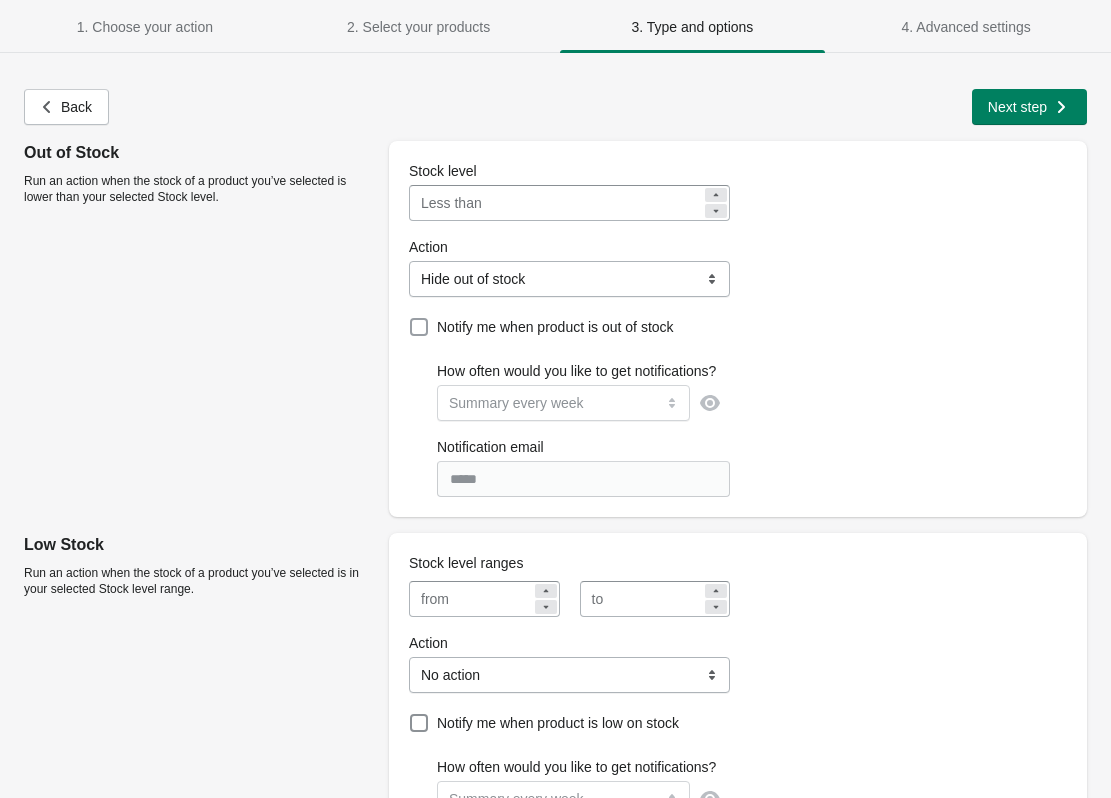 click on "Notify me when product is out of stock" at bounding box center [555, 327] 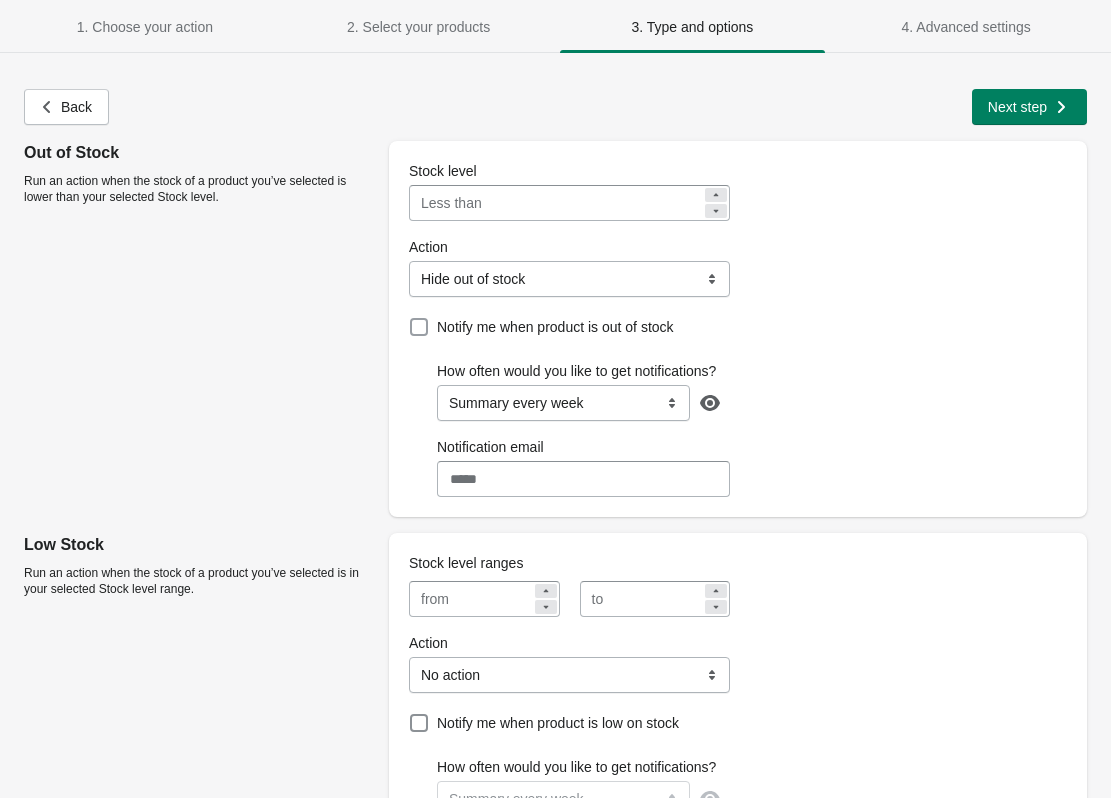 click on "Notify me when product is out of stock" at bounding box center (555, 327) 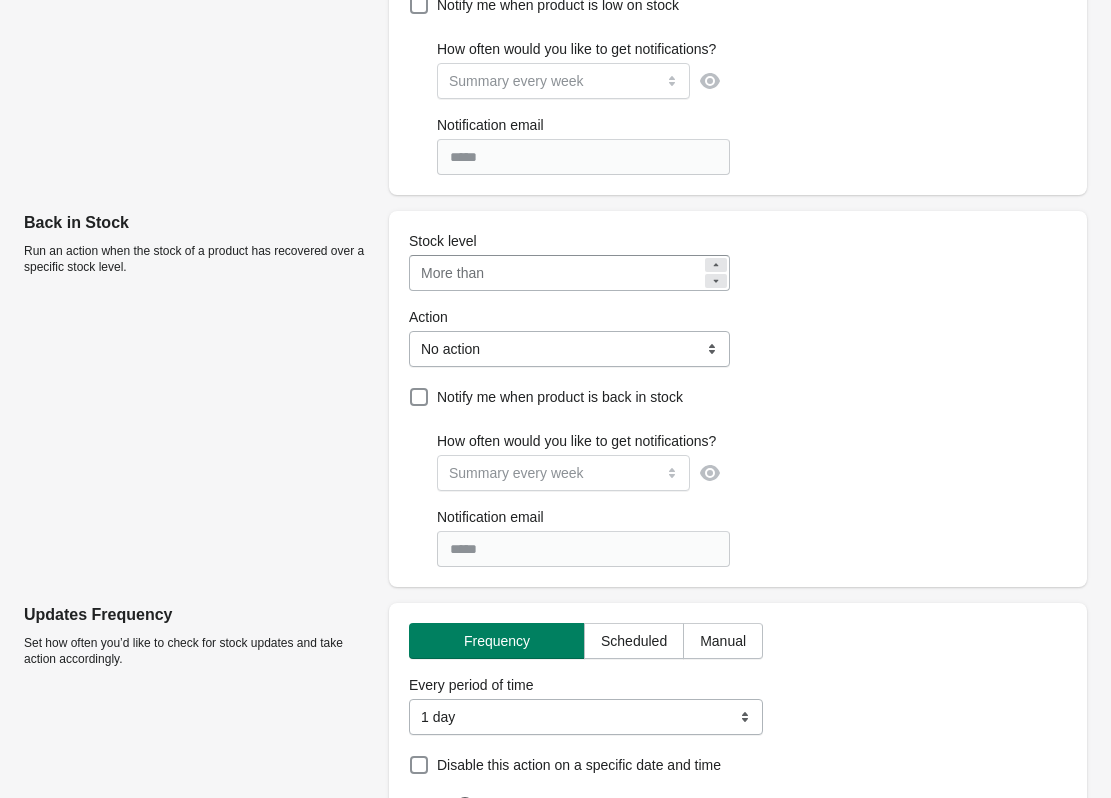 scroll, scrollTop: 879, scrollLeft: 0, axis: vertical 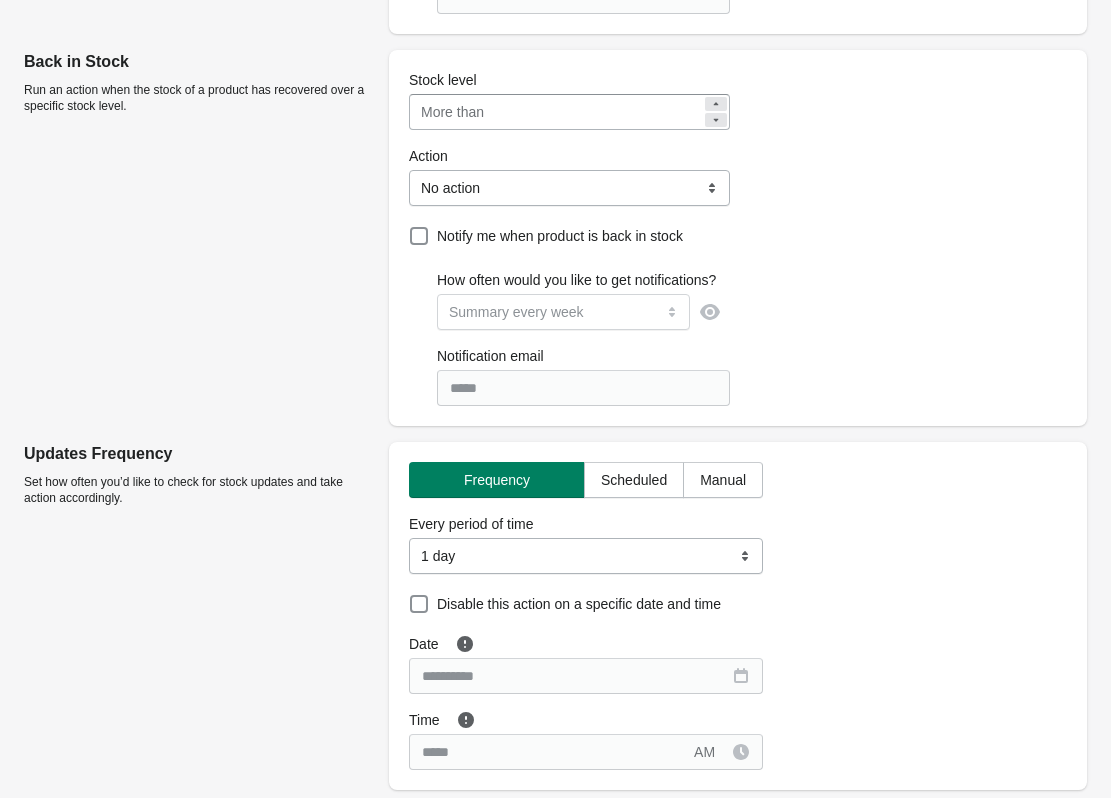 click on "**********" at bounding box center [586, 556] 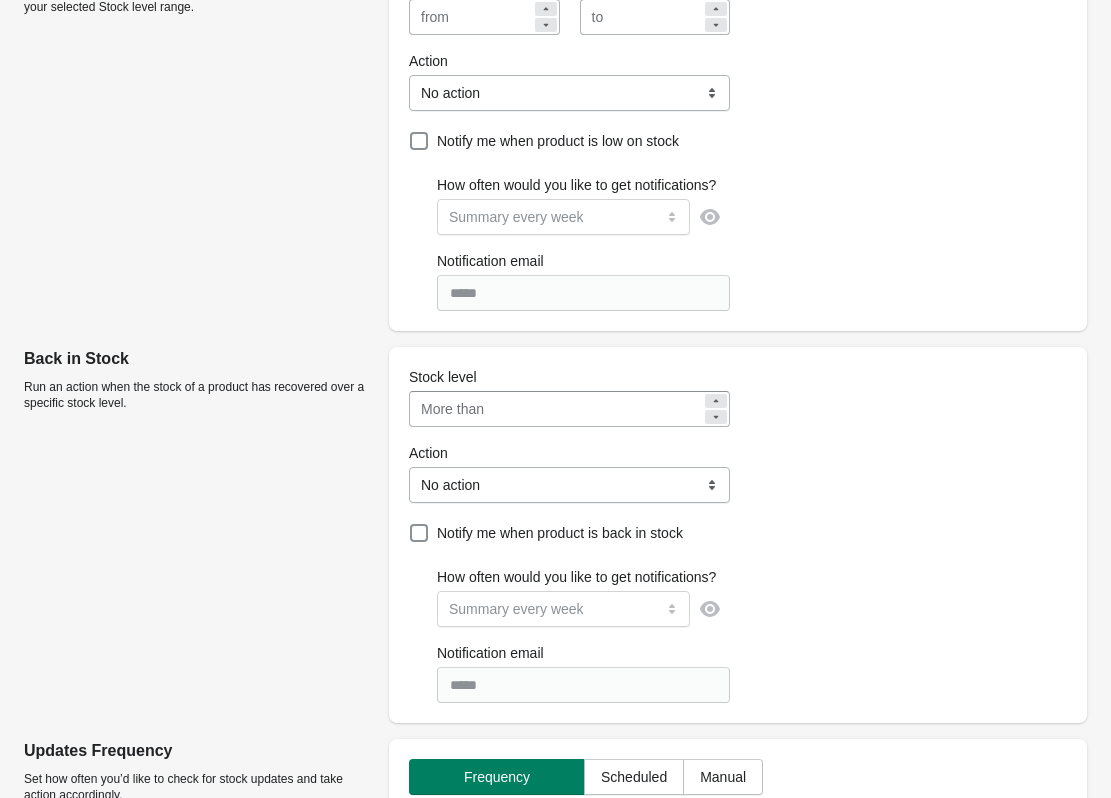 scroll, scrollTop: 579, scrollLeft: 0, axis: vertical 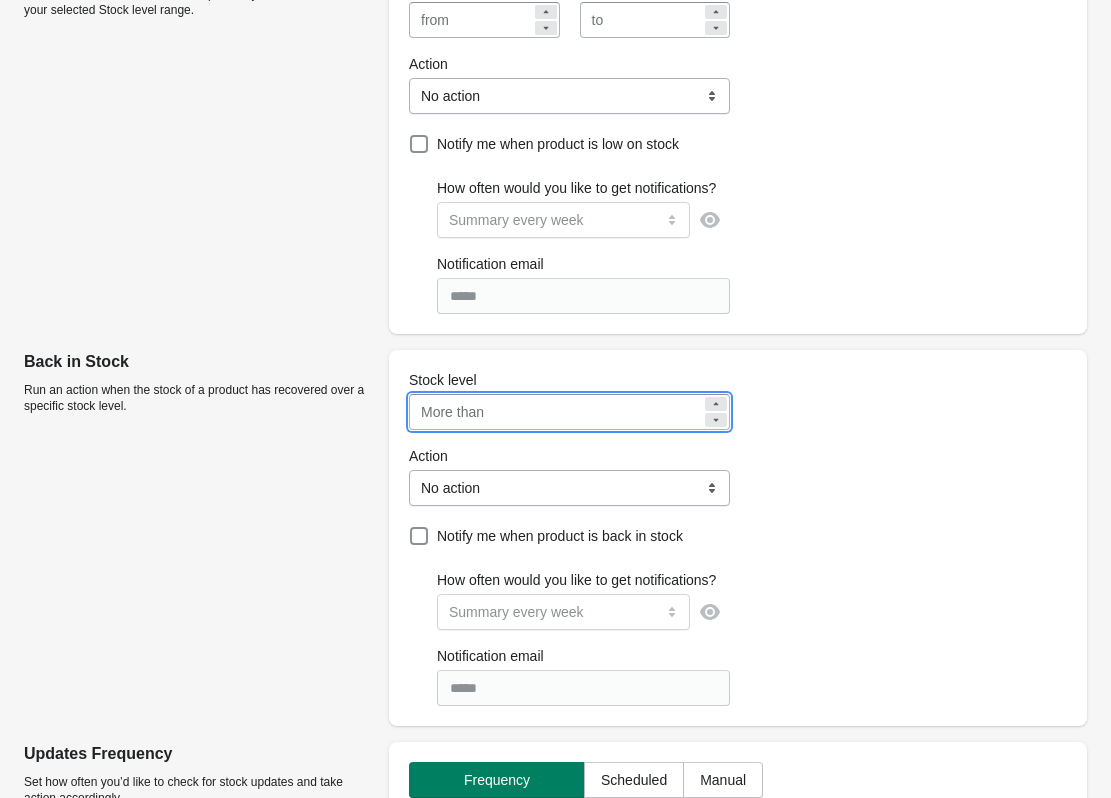 drag, startPoint x: 523, startPoint y: 414, endPoint x: 452, endPoint y: 419, distance: 71.17584 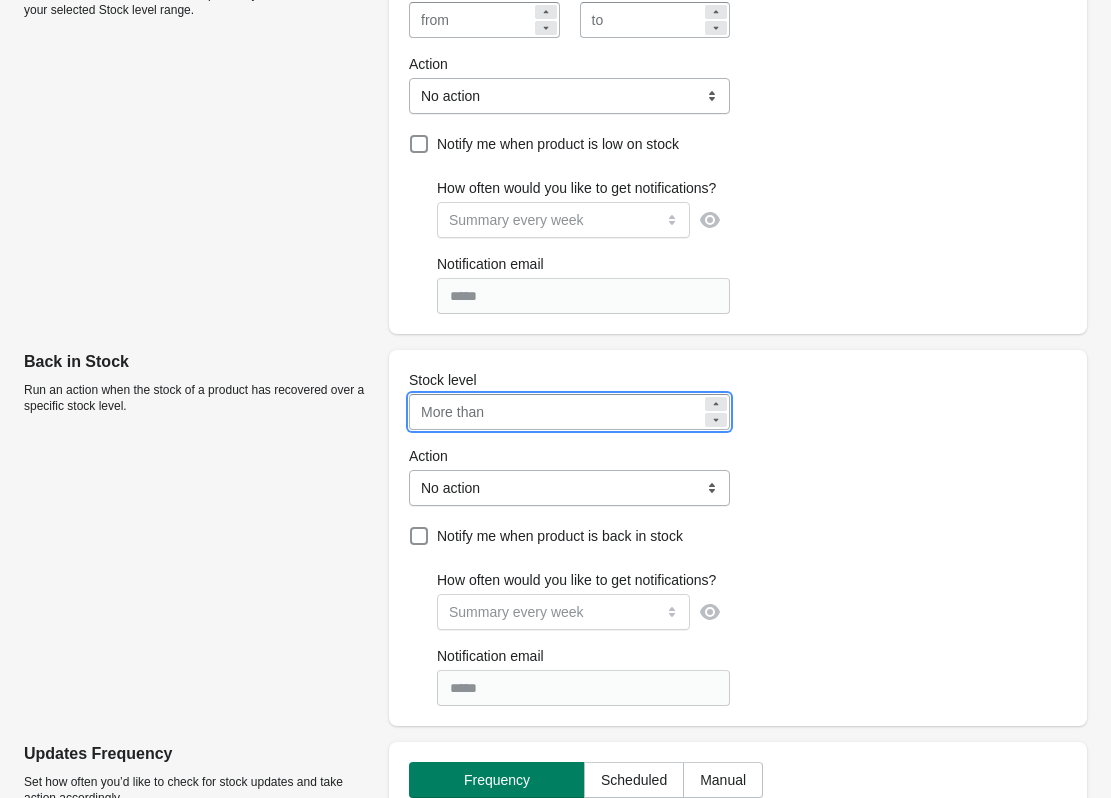 type on "*" 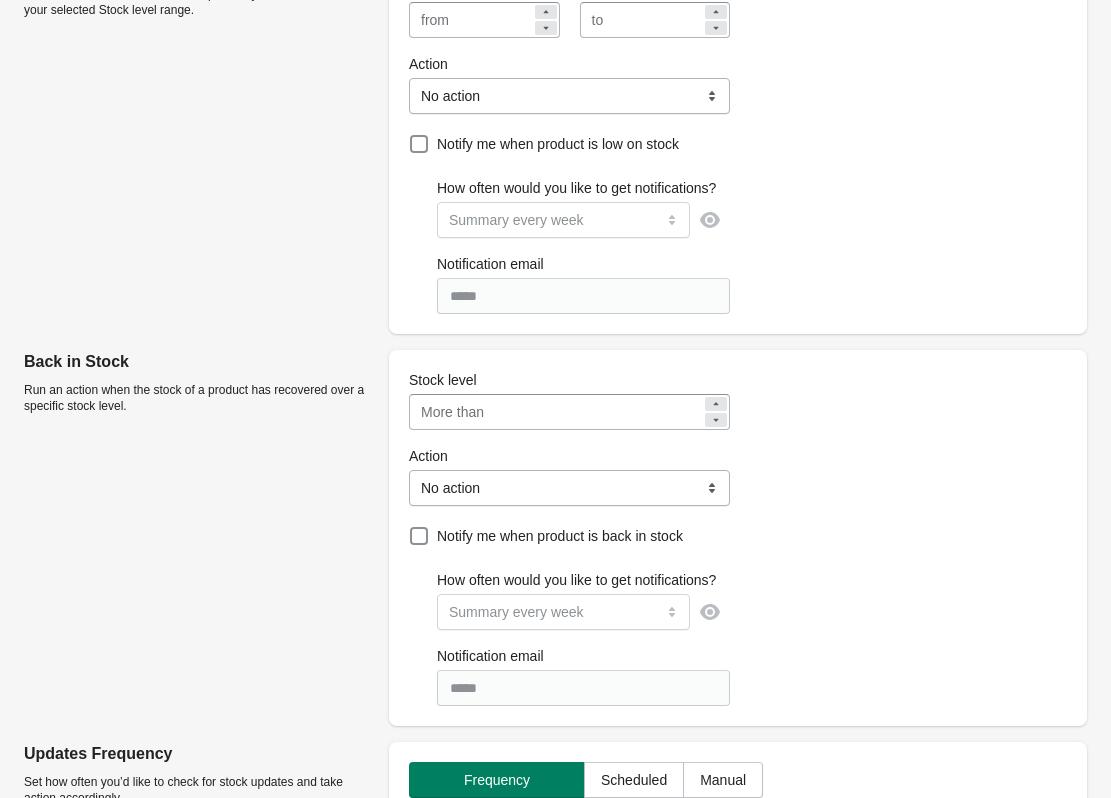 click on "**********" at bounding box center [738, 538] 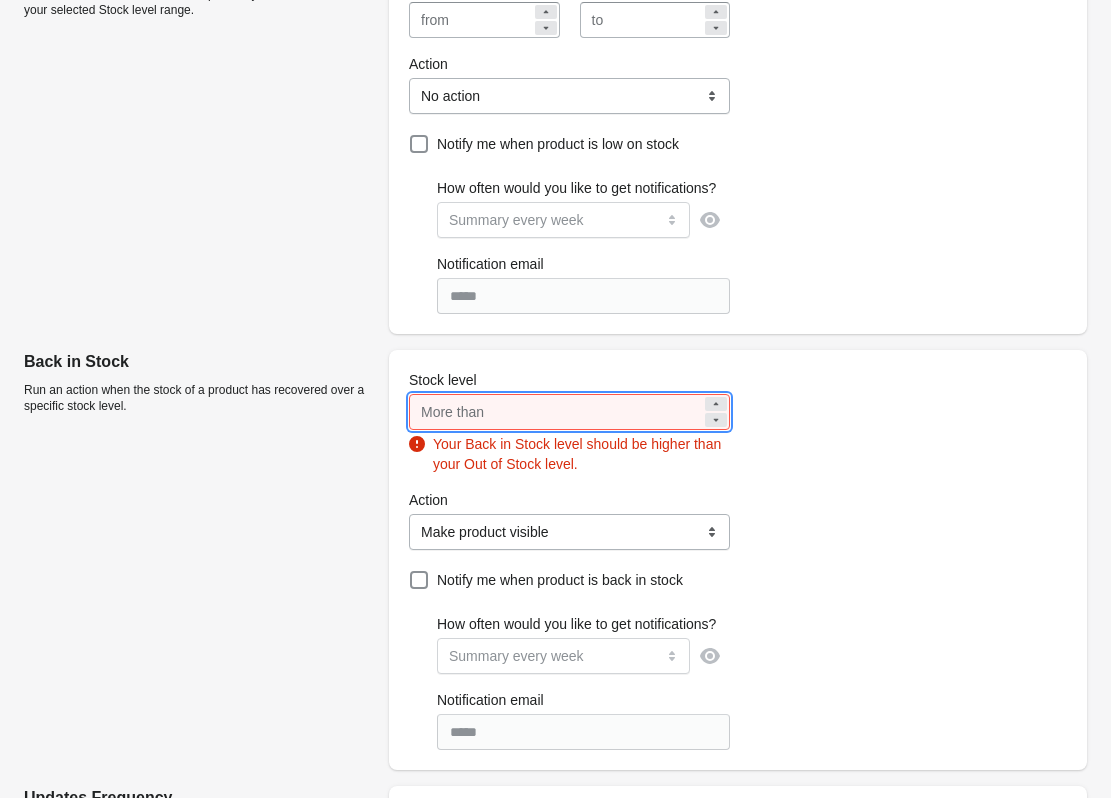 drag, startPoint x: 551, startPoint y: 420, endPoint x: 404, endPoint y: 414, distance: 147.12239 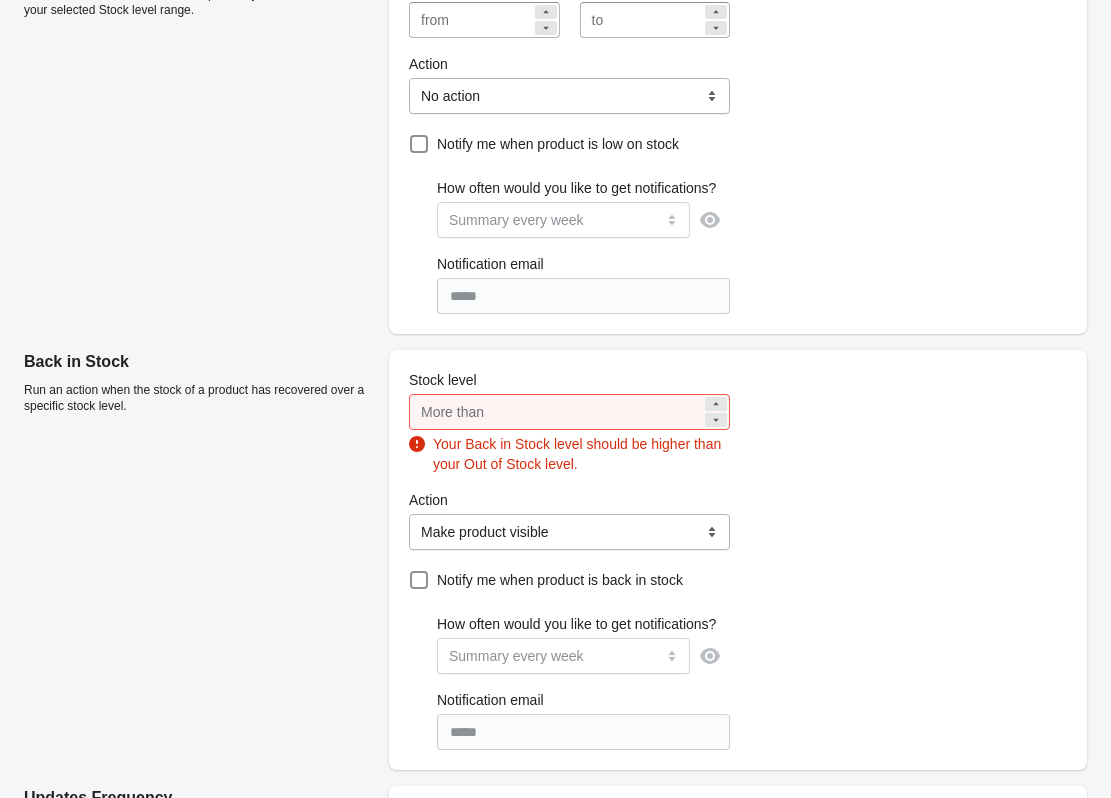 click on "Back in Stock Run an action when the stock of a product has recovered over a specific stock level." at bounding box center [198, 556] 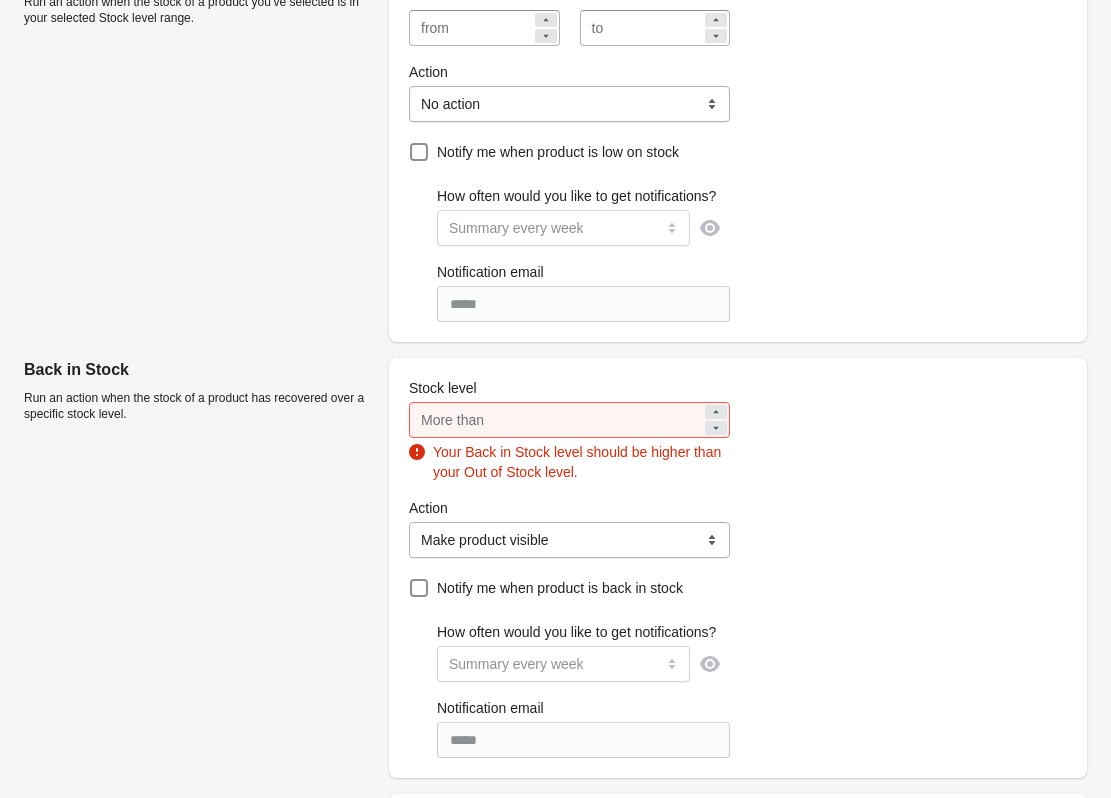 scroll, scrollTop: 600, scrollLeft: 0, axis: vertical 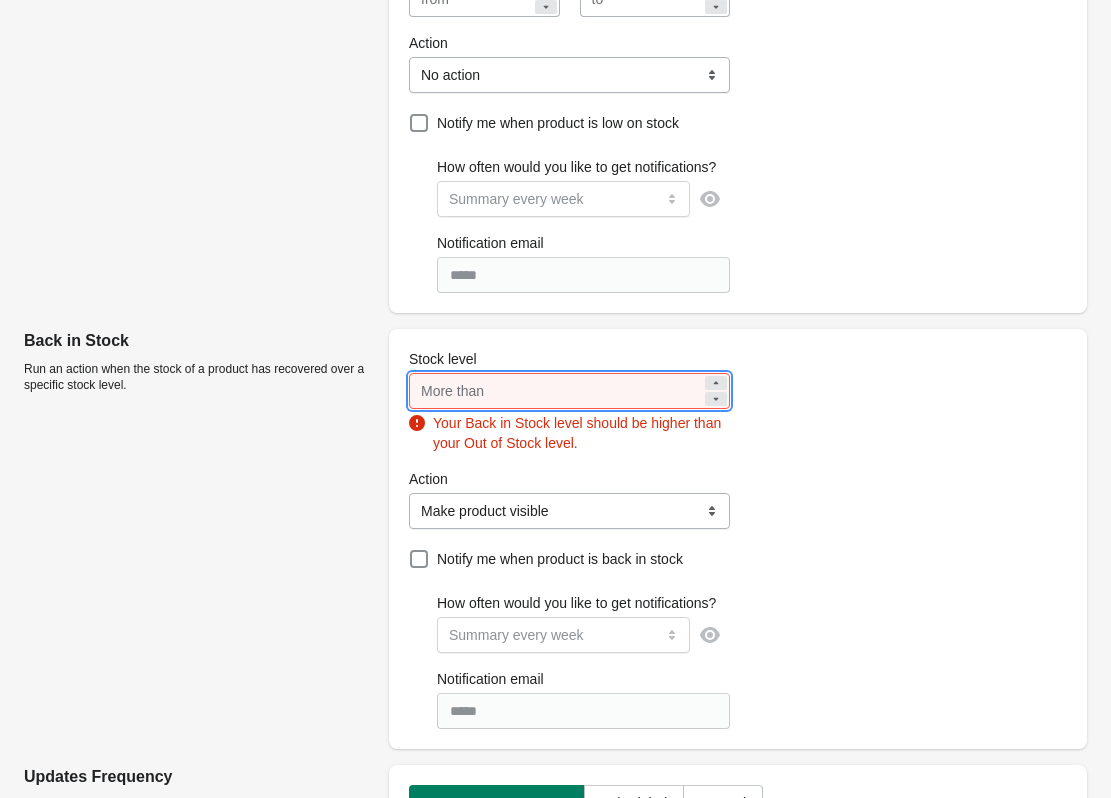 drag, startPoint x: 527, startPoint y: 388, endPoint x: 392, endPoint y: 386, distance: 135.01482 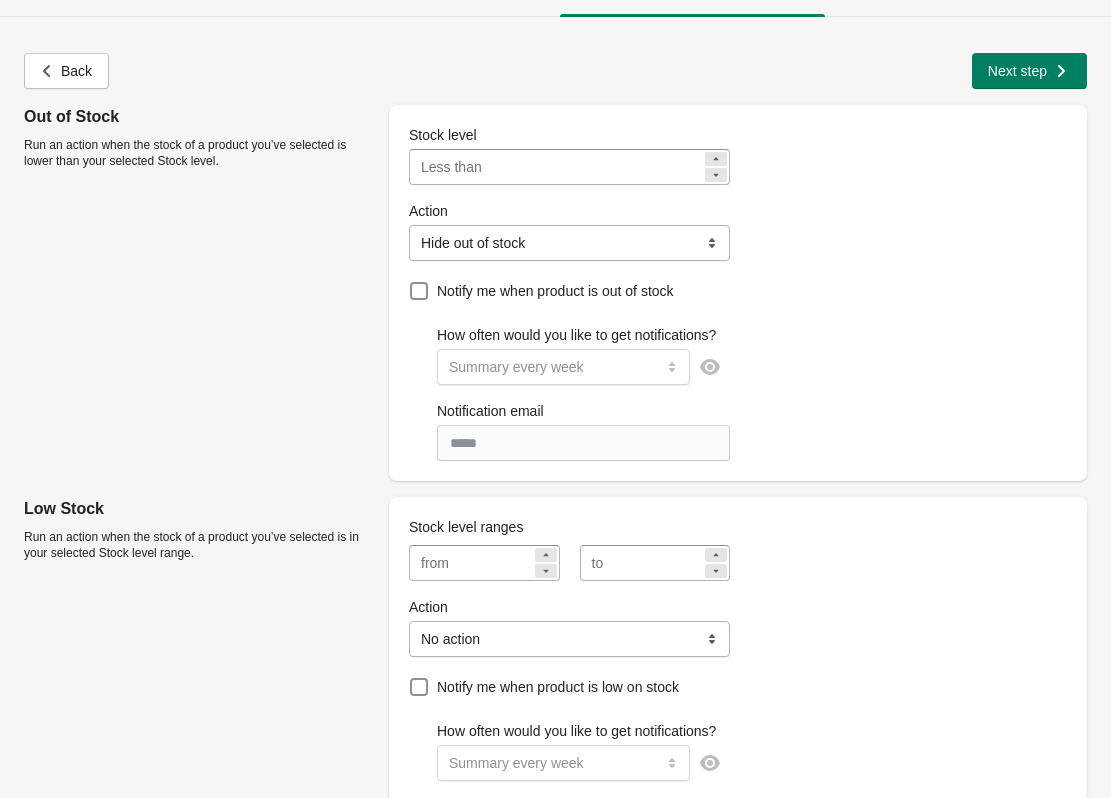 scroll, scrollTop: 0, scrollLeft: 0, axis: both 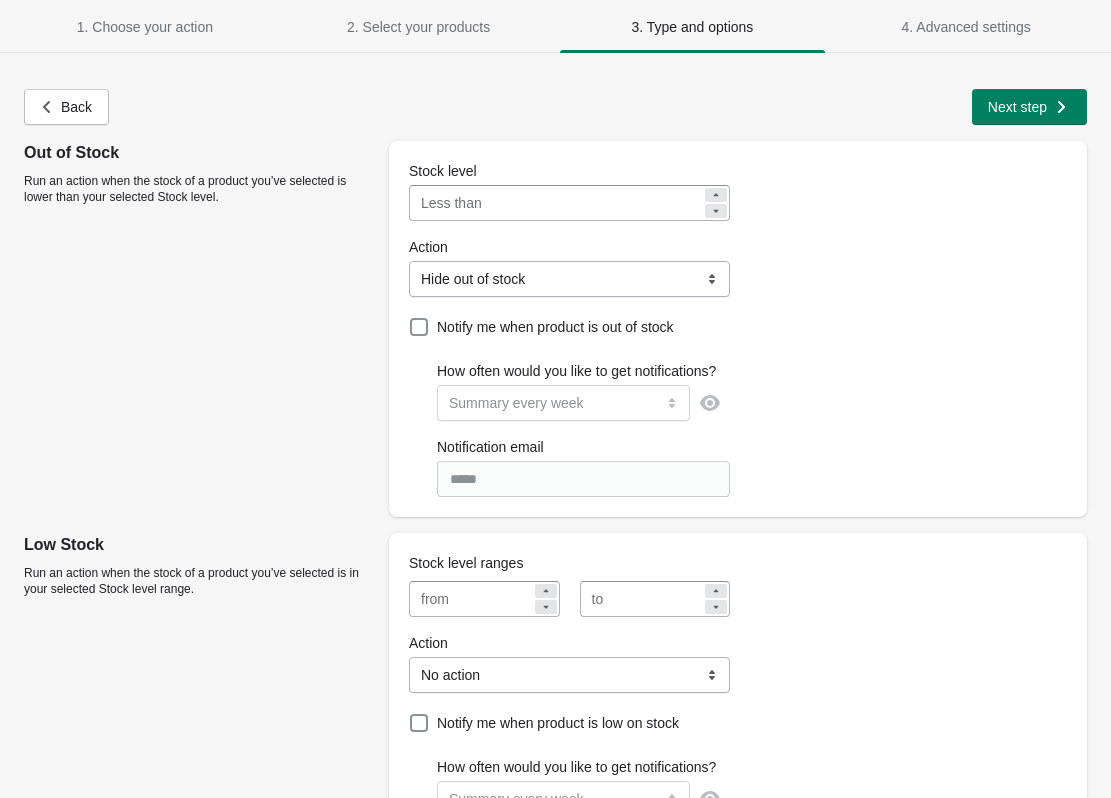 type on "***" 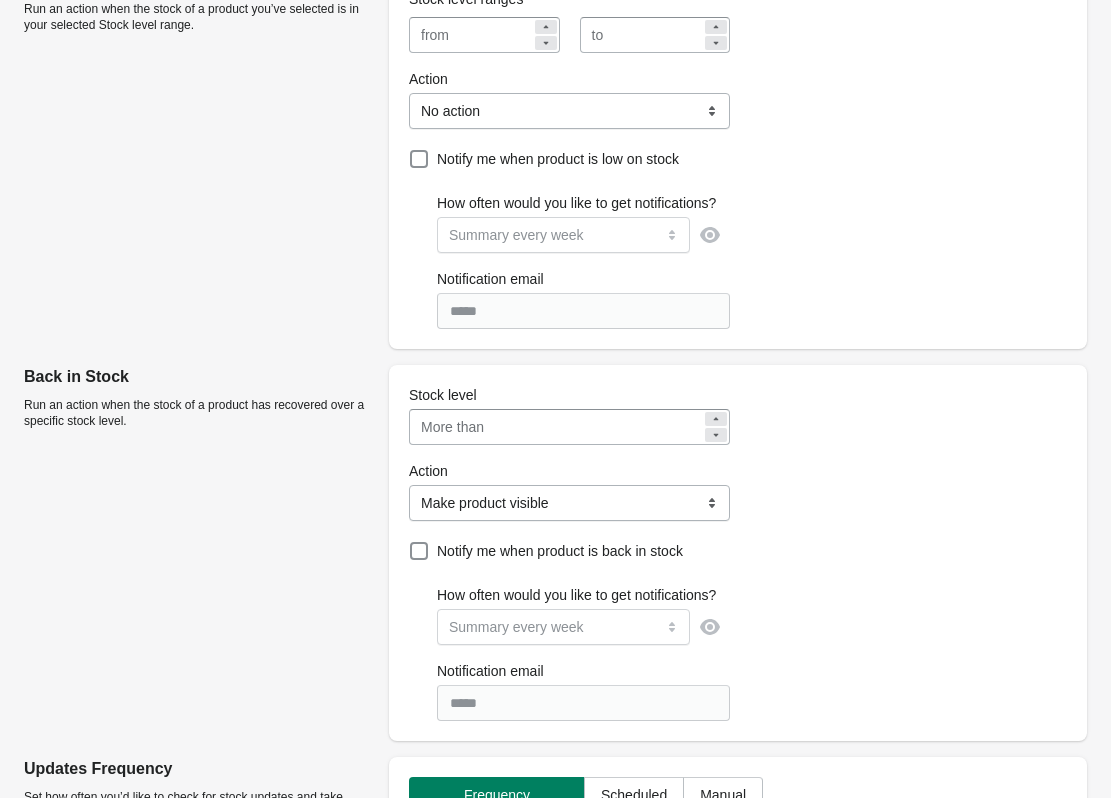 scroll, scrollTop: 700, scrollLeft: 0, axis: vertical 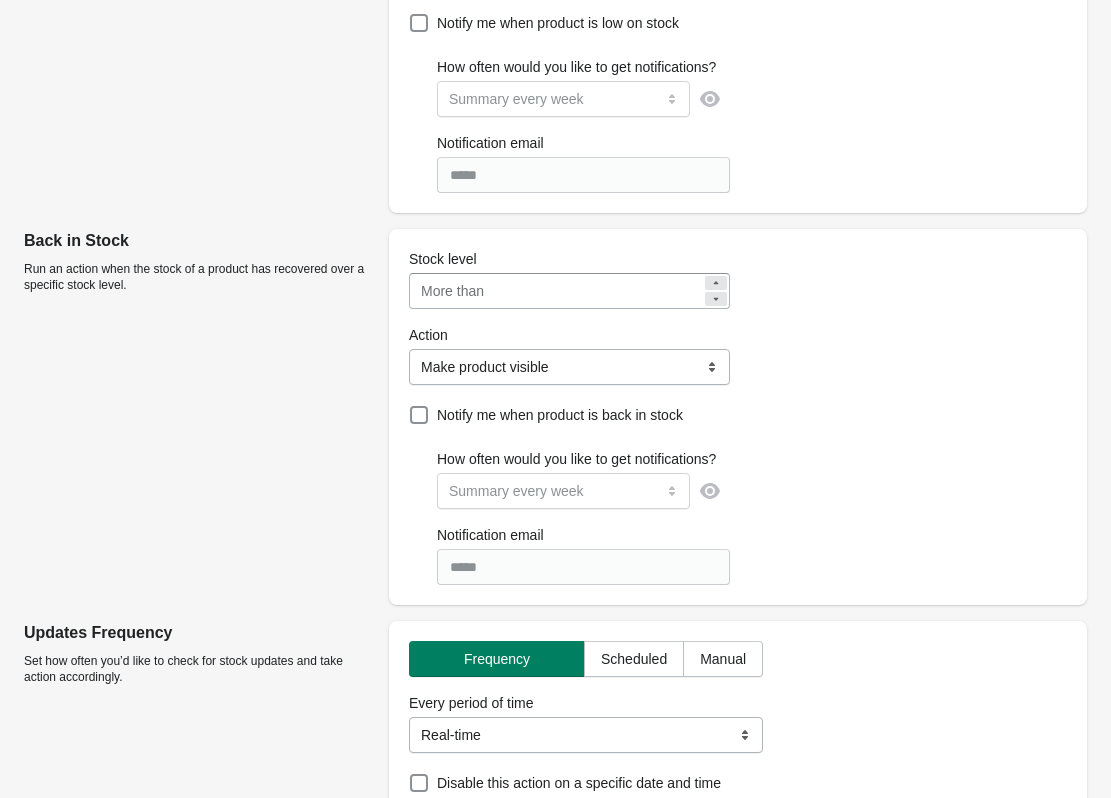 type on "**" 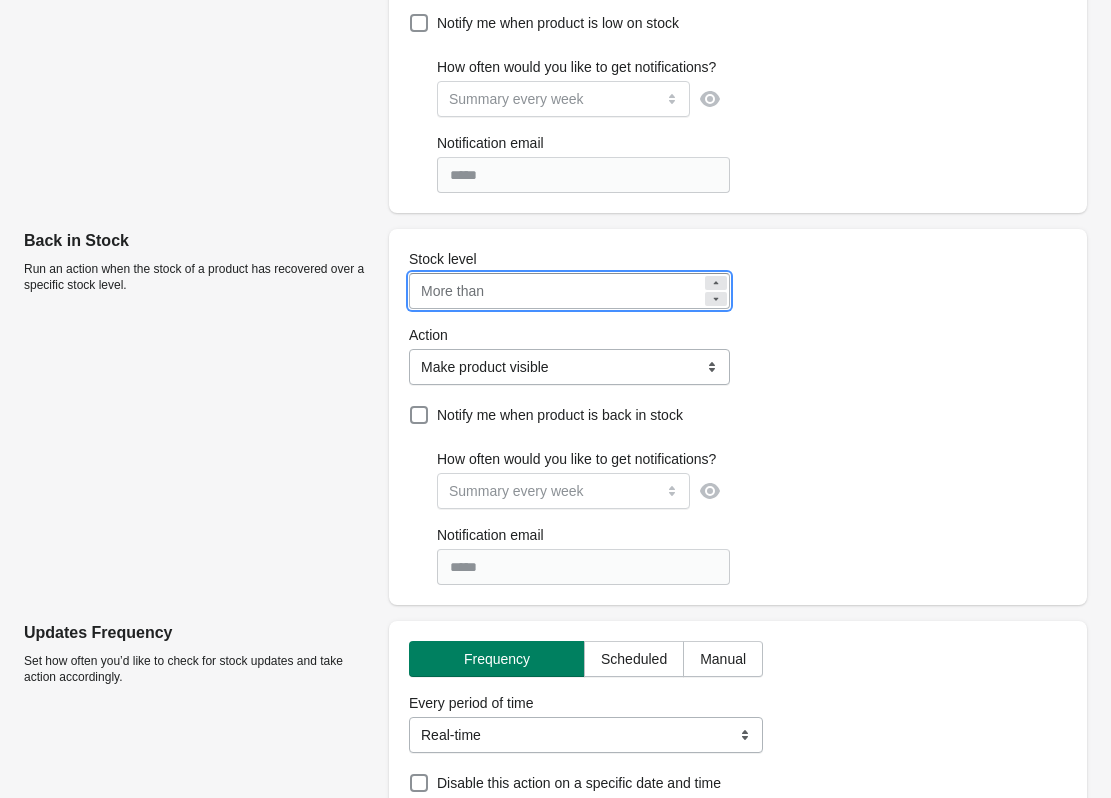 type on "**" 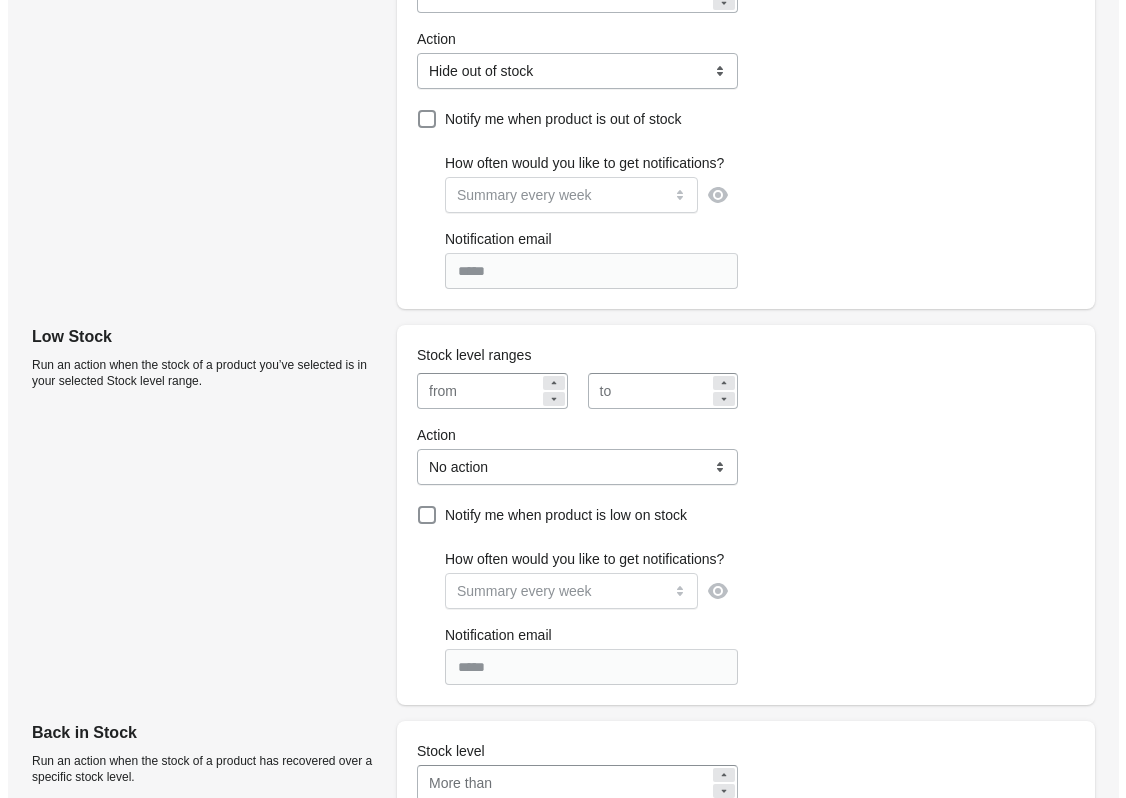 scroll, scrollTop: 0, scrollLeft: 0, axis: both 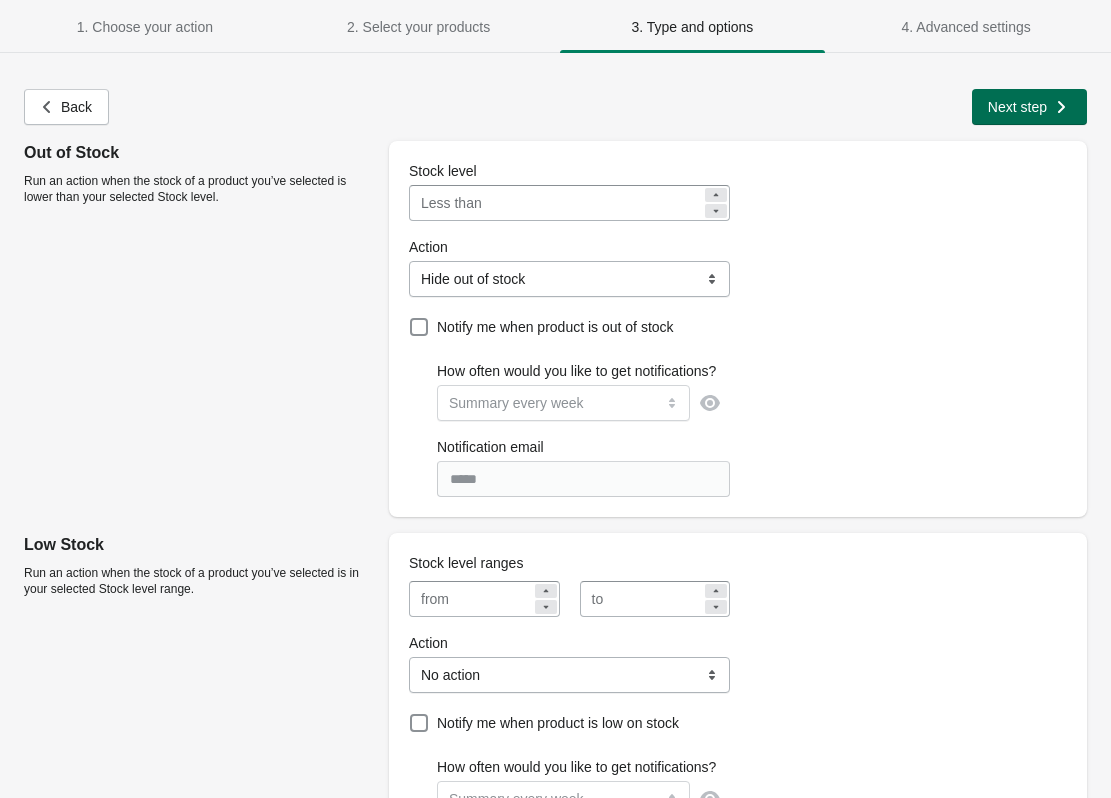 click on "Next step" at bounding box center [1017, 107] 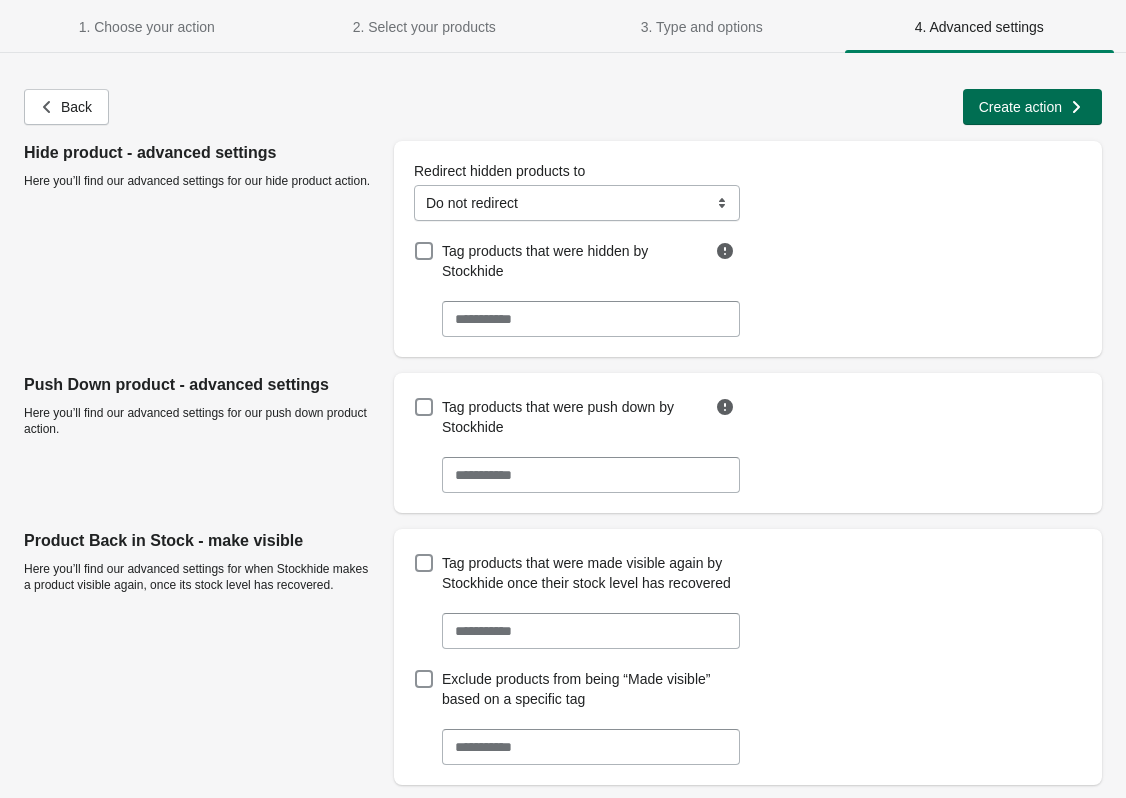 click on "Create action" at bounding box center [1020, 107] 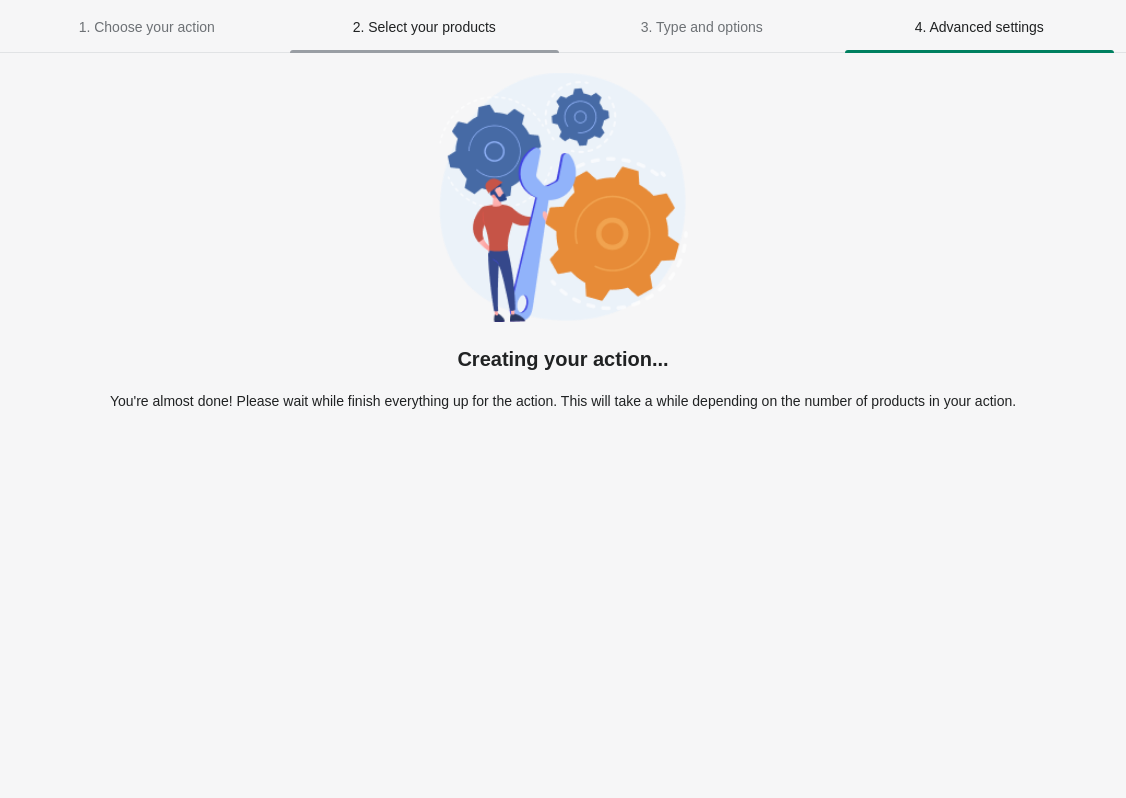 select on "**********" 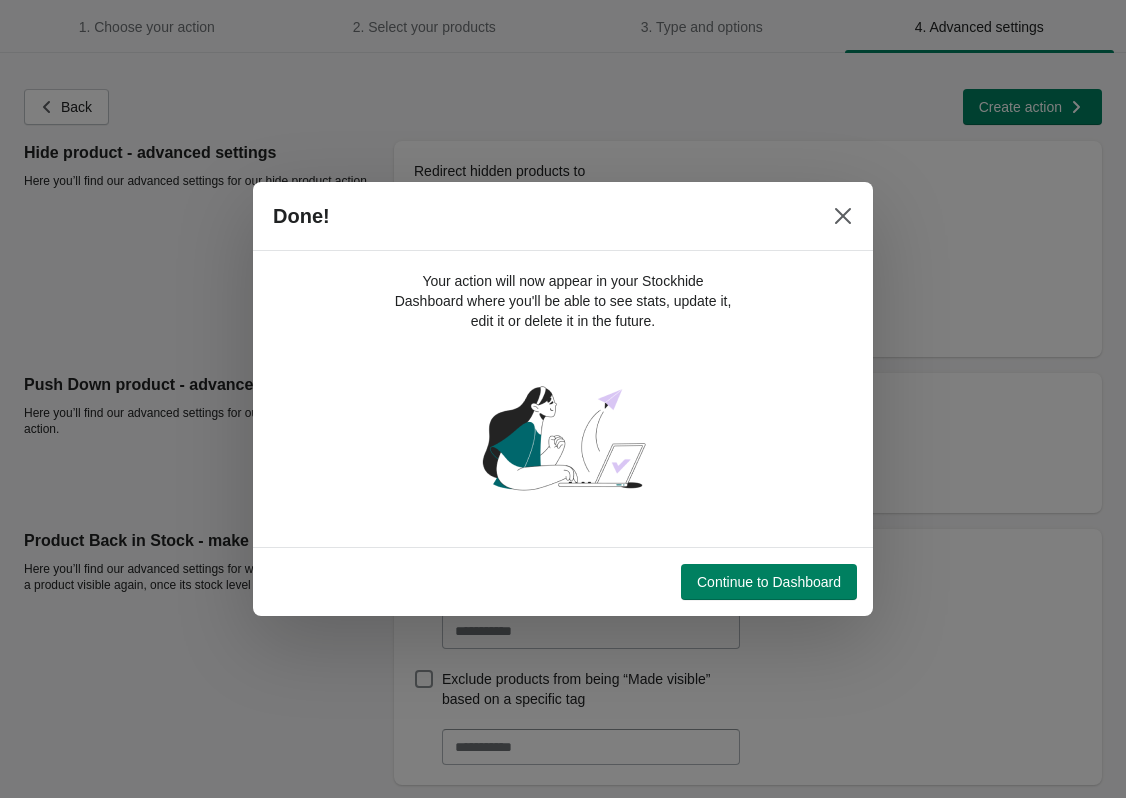 click on "Continue to Dashboard" at bounding box center (769, 582) 